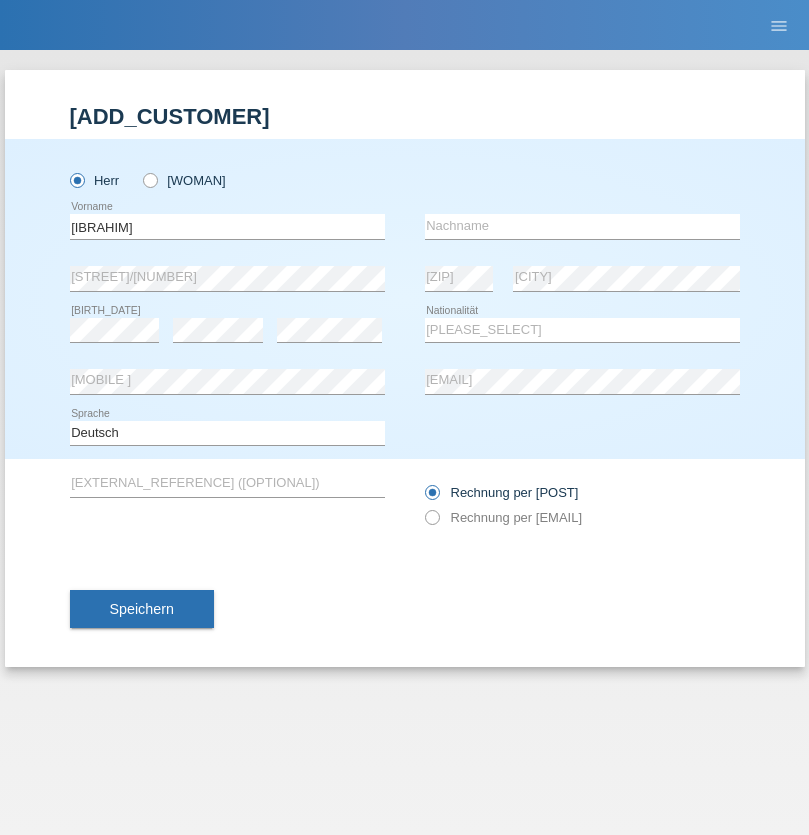 scroll, scrollTop: 0, scrollLeft: 0, axis: both 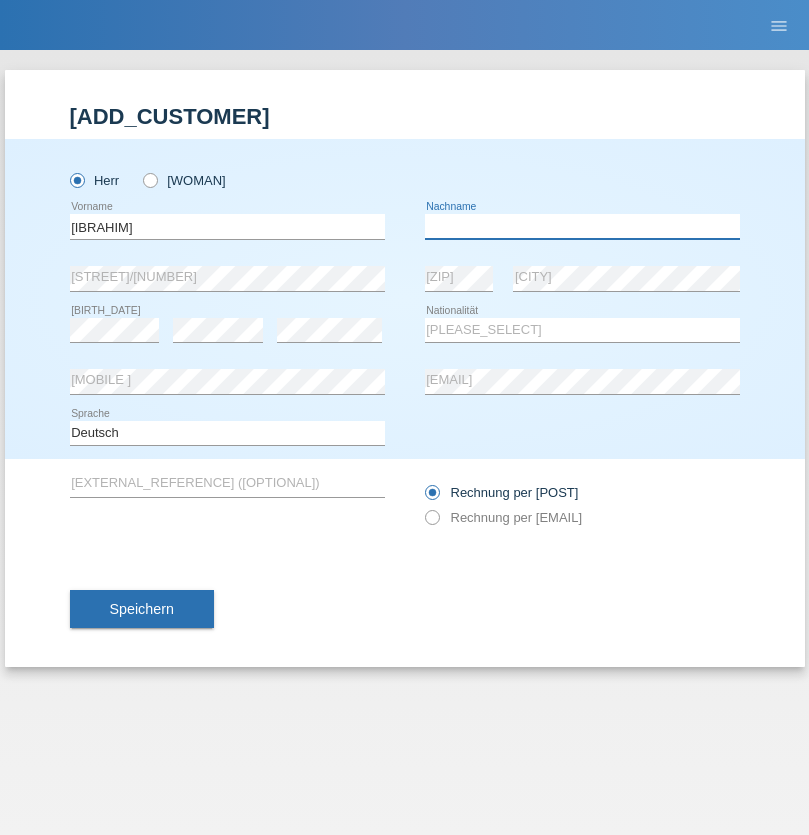 click at bounding box center [582, 226] 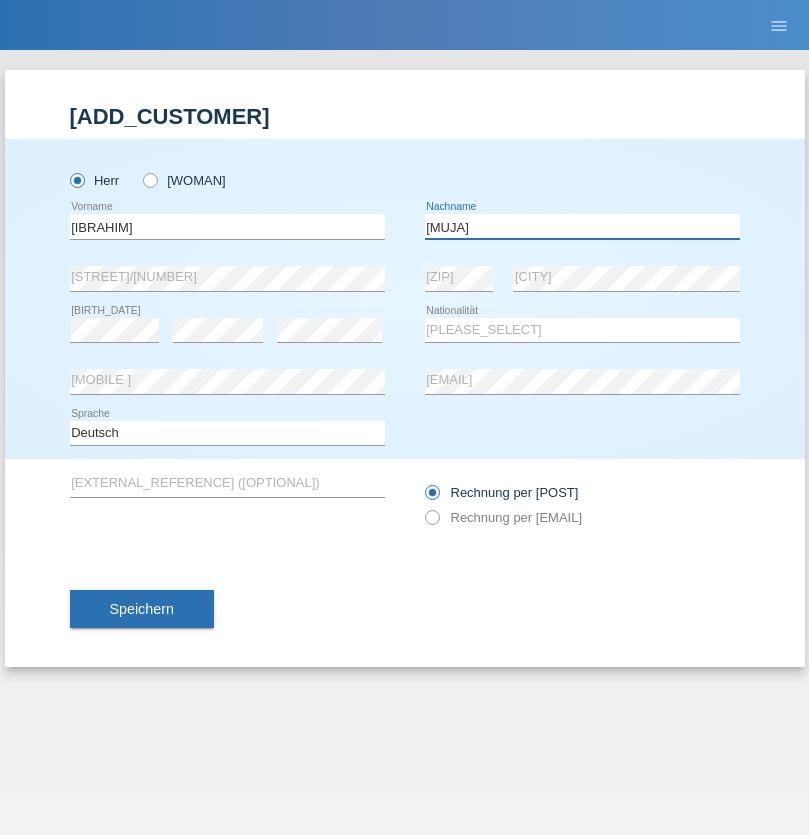 type on "[MUJA]" 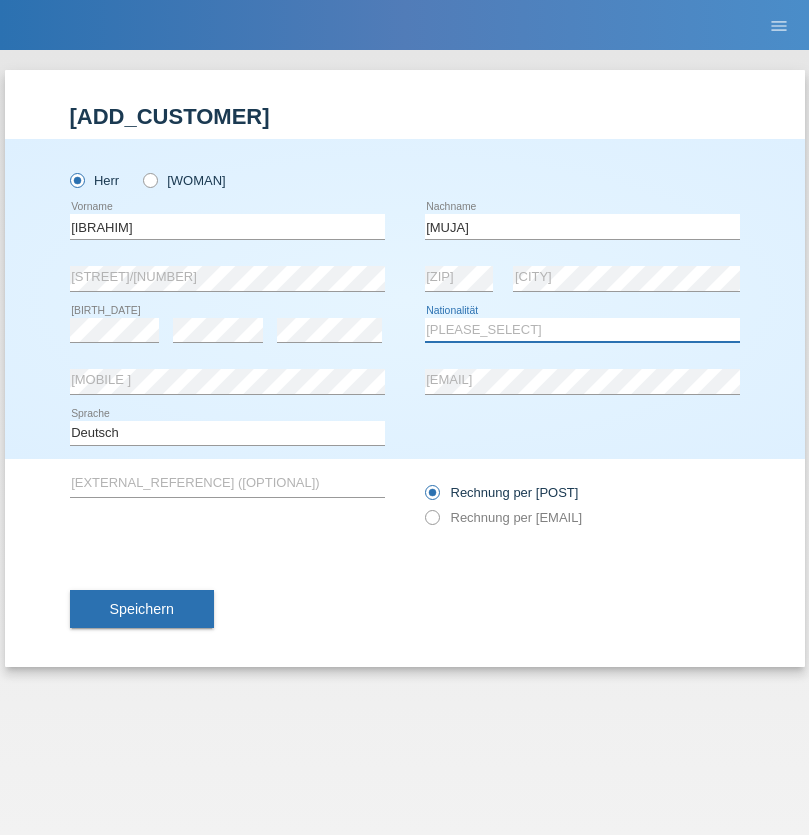 select on "XK" 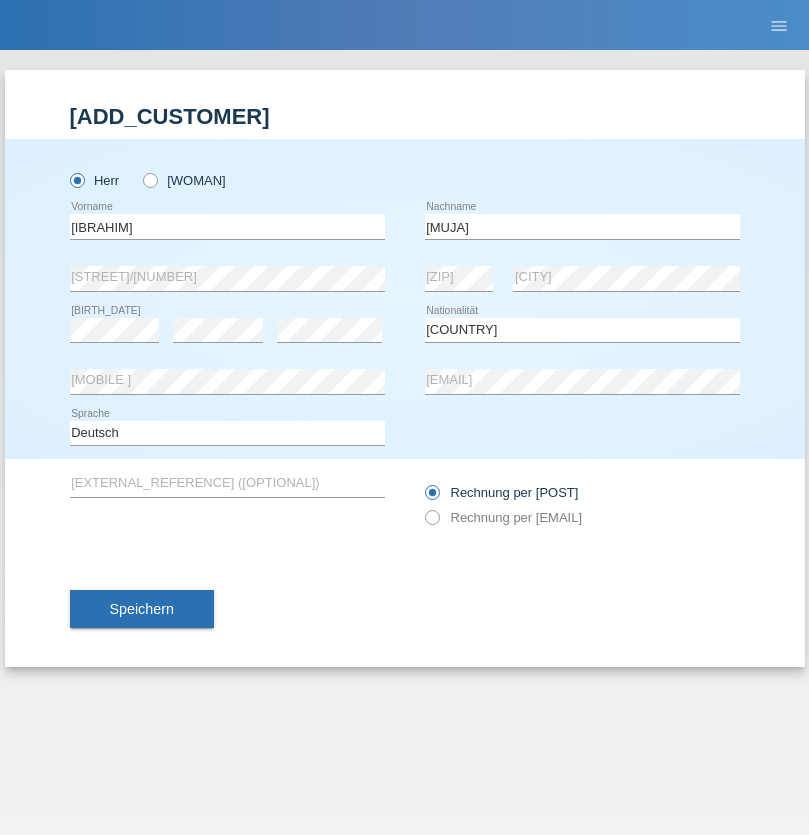 select on "C" 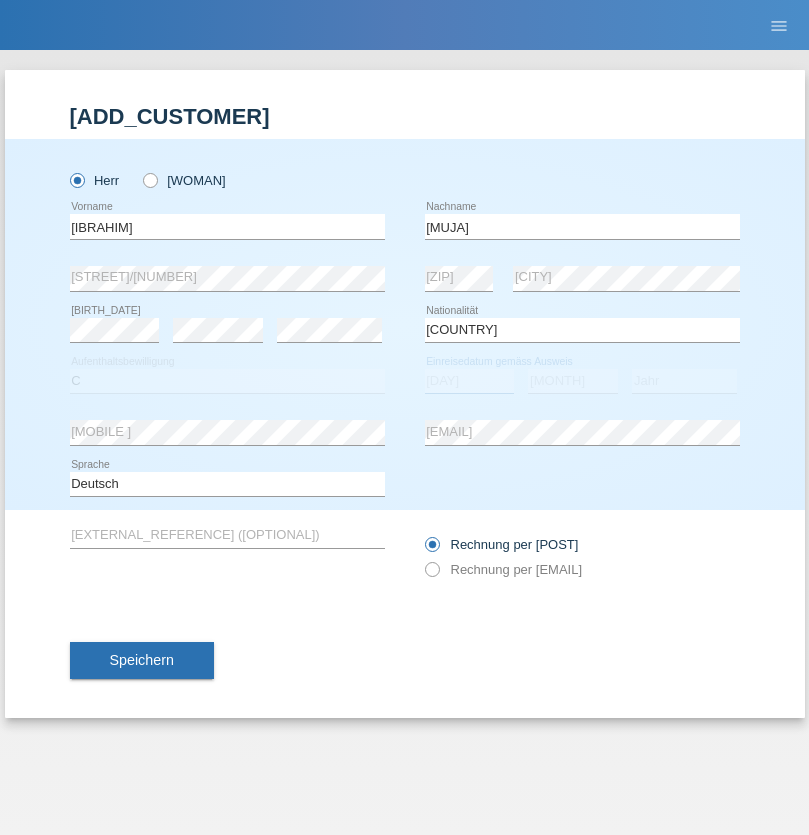select on "[DAY]" 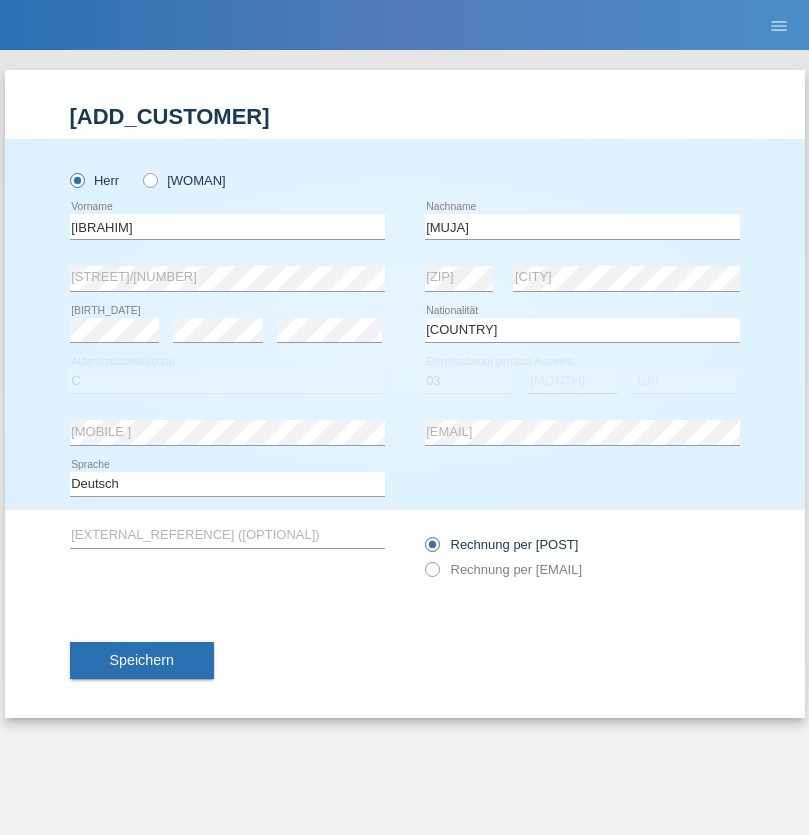 select on "[DAY]" 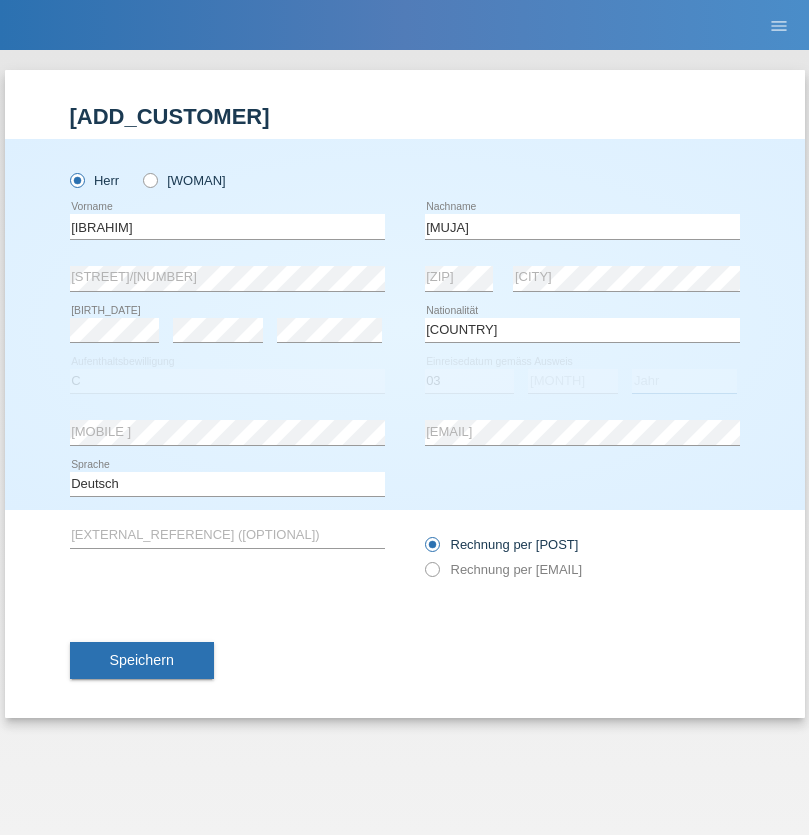 select on "[YEAR]" 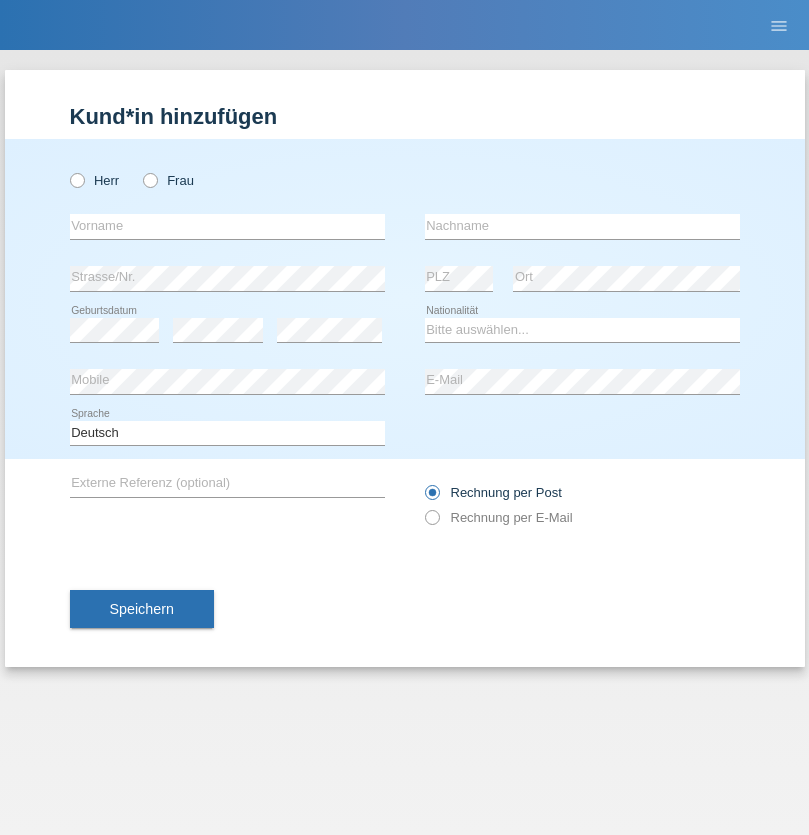 scroll, scrollTop: 0, scrollLeft: 0, axis: both 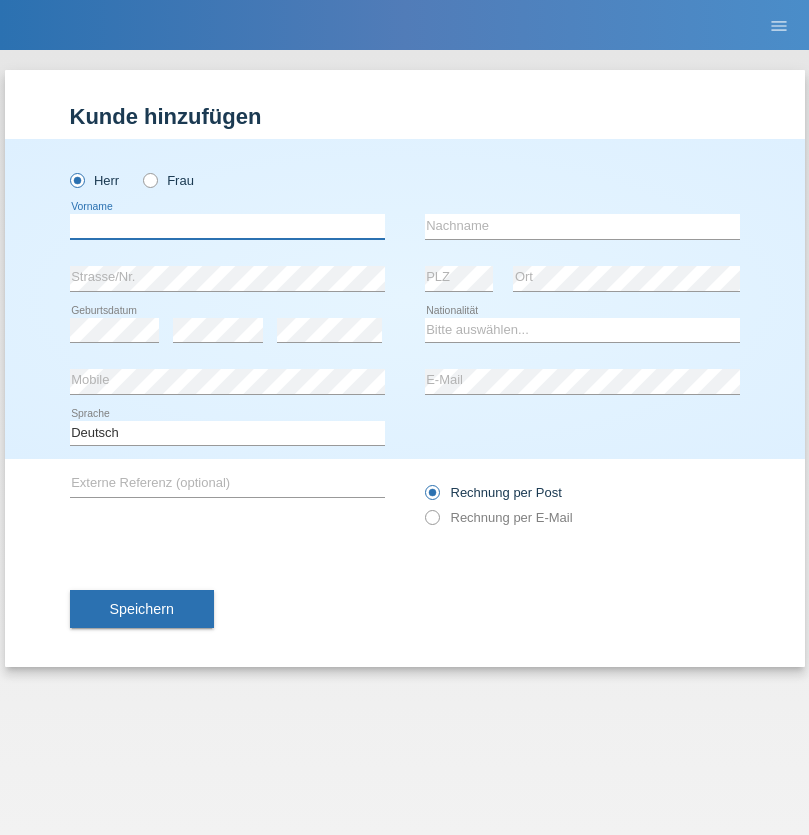 click at bounding box center [227, 226] 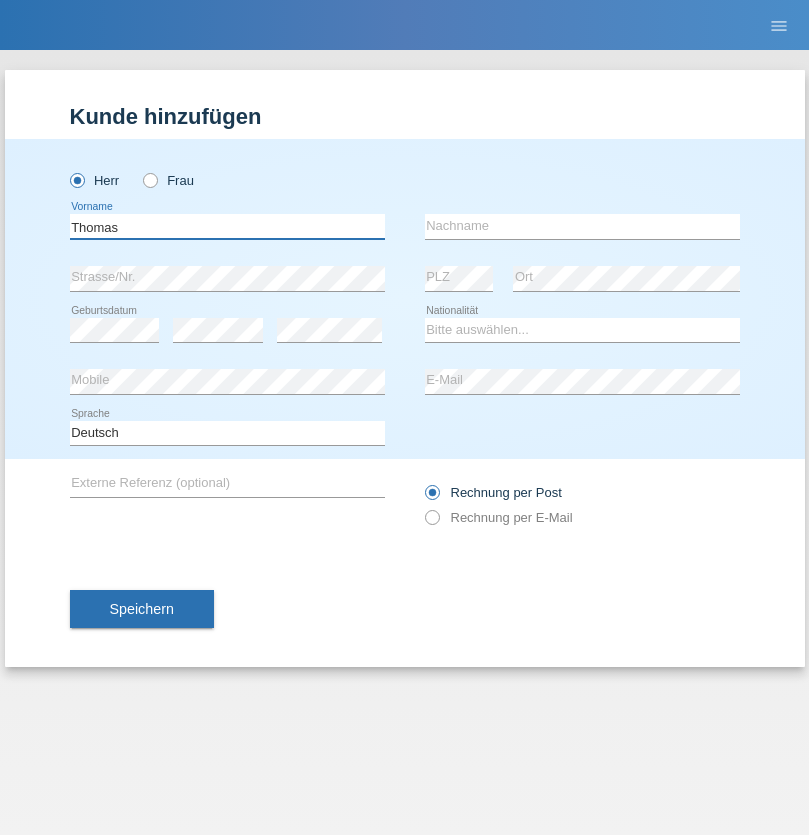 type on "Thomas" 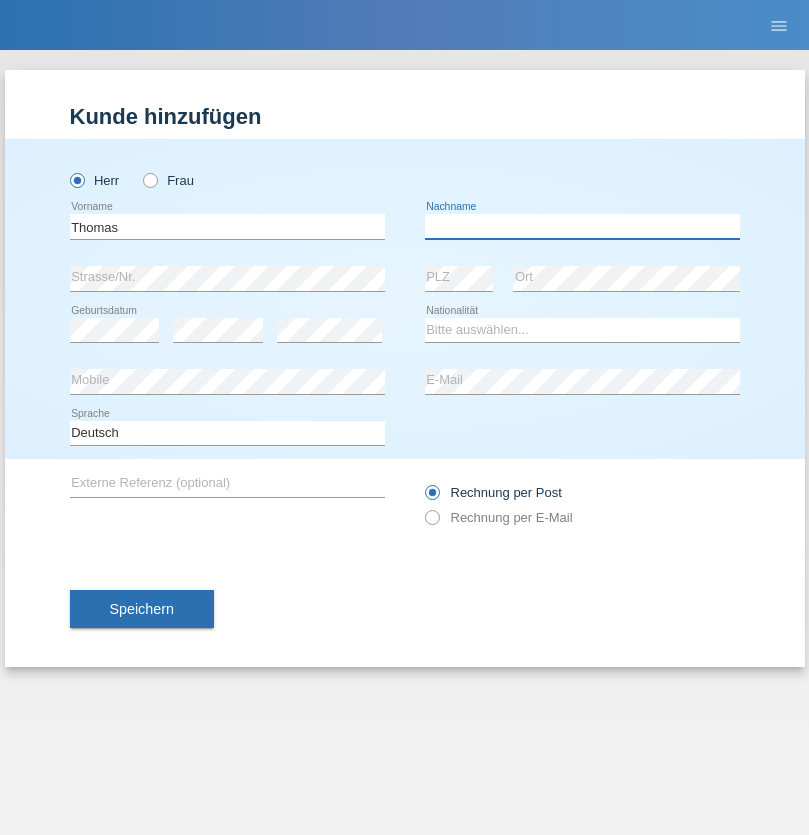 click at bounding box center [582, 226] 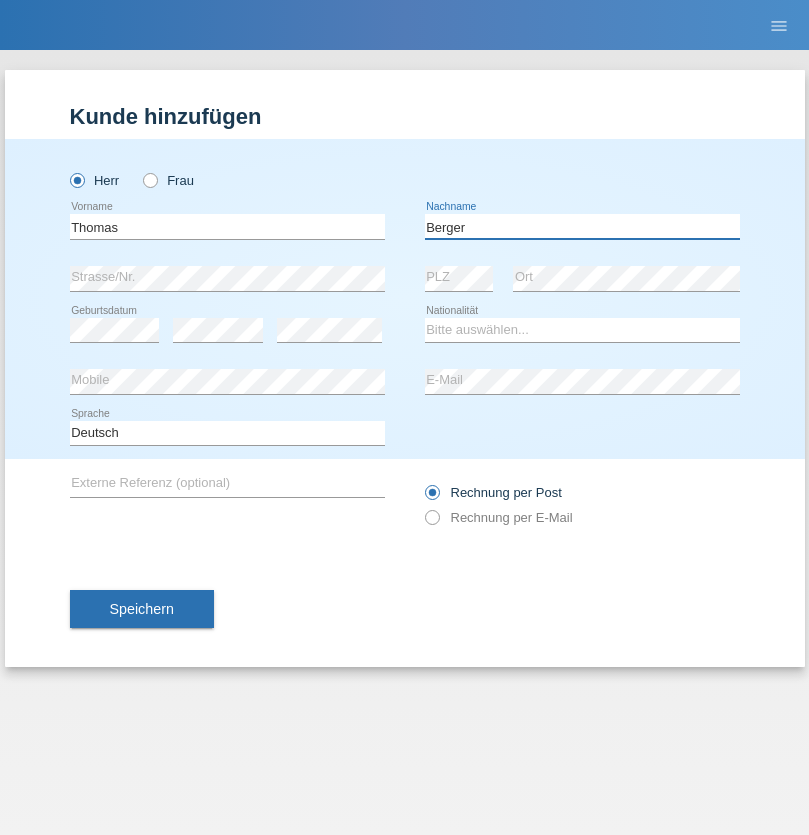 type on "Berger" 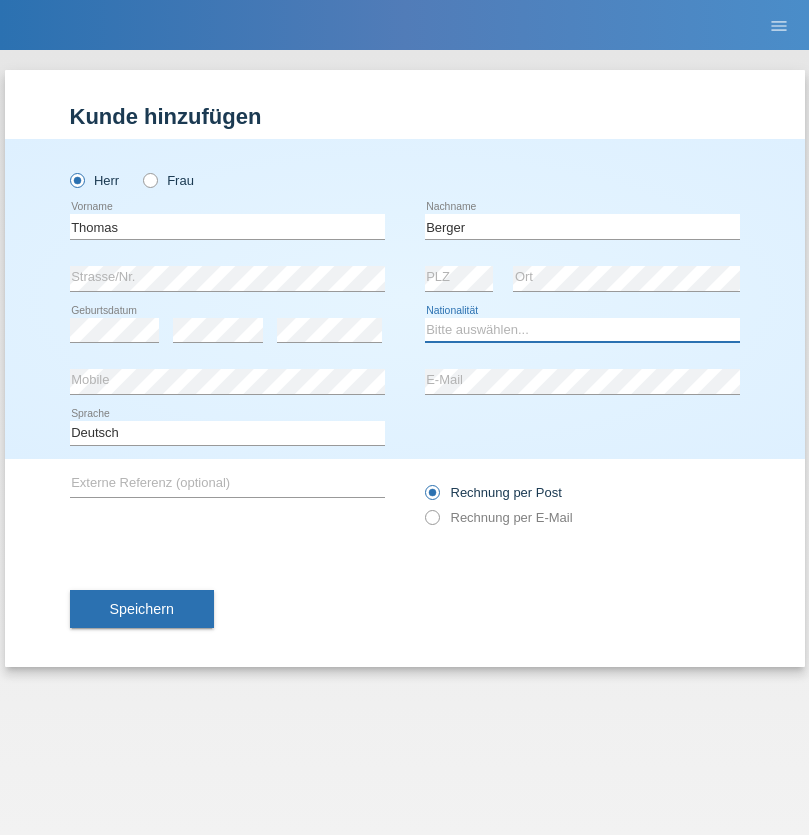 select on "CH" 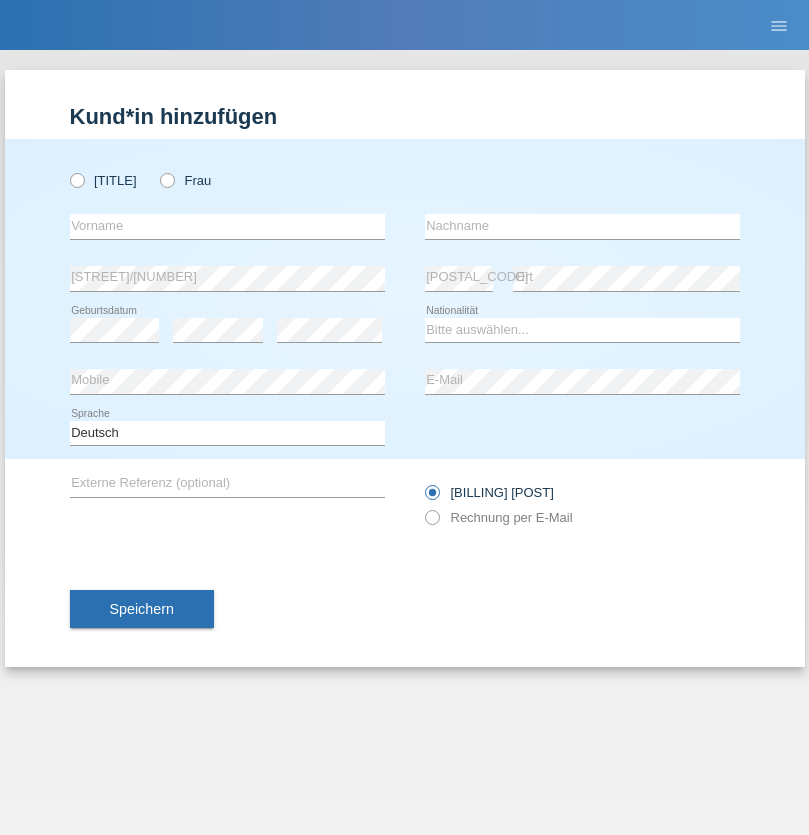 scroll, scrollTop: 0, scrollLeft: 0, axis: both 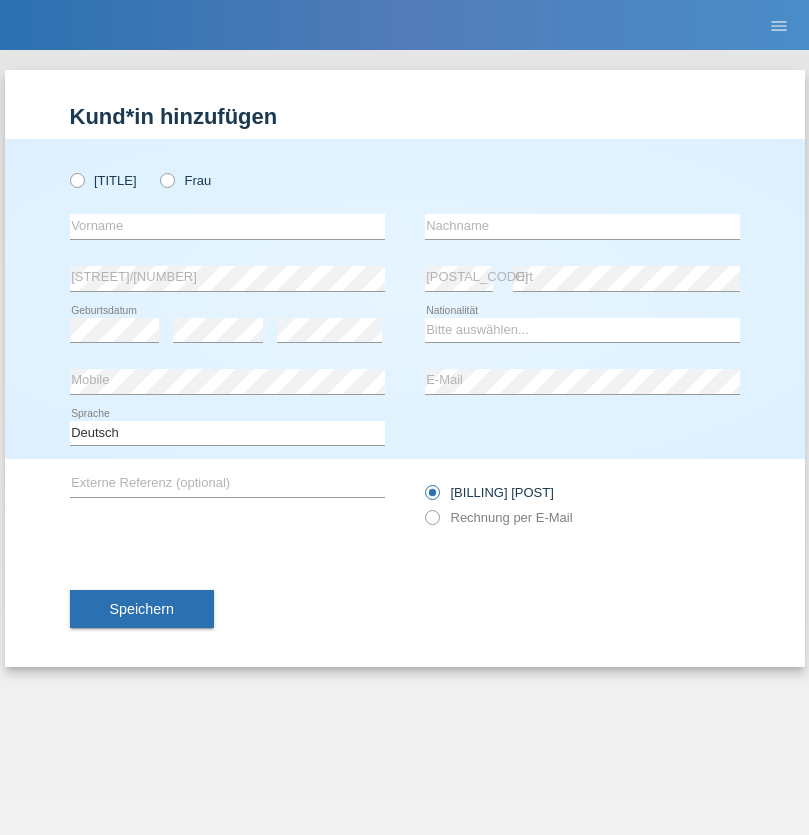 radio on "true" 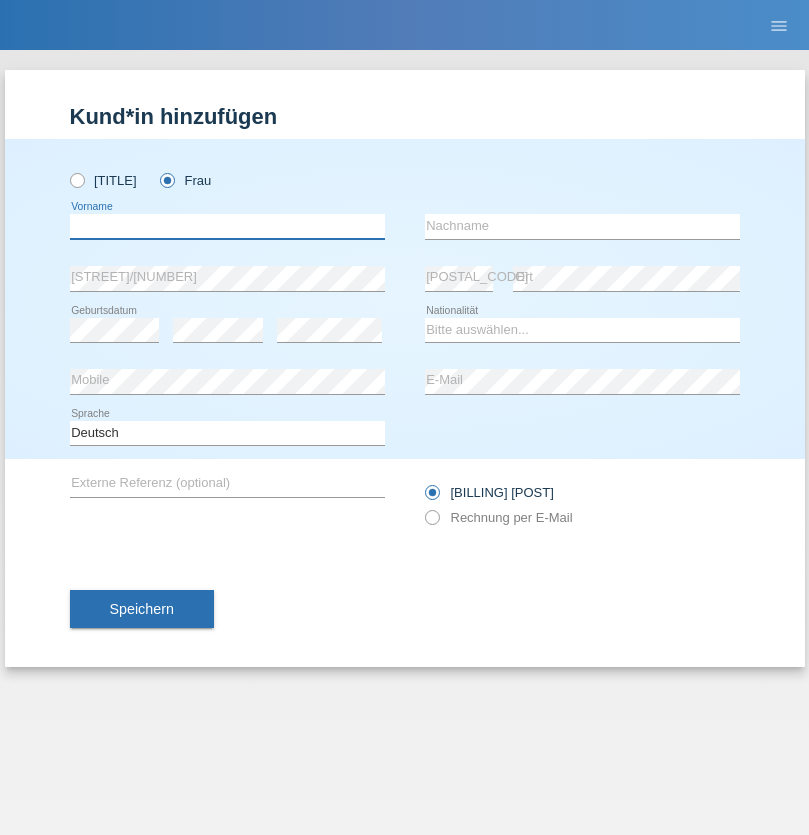 click at bounding box center [227, 226] 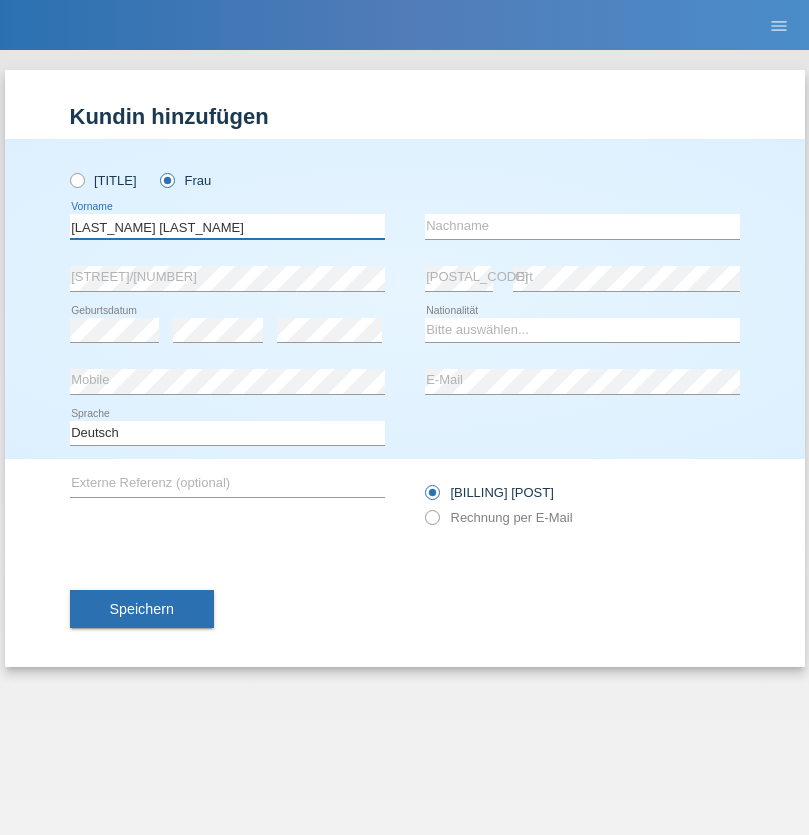 type on "Teixeira da Silva Moço" 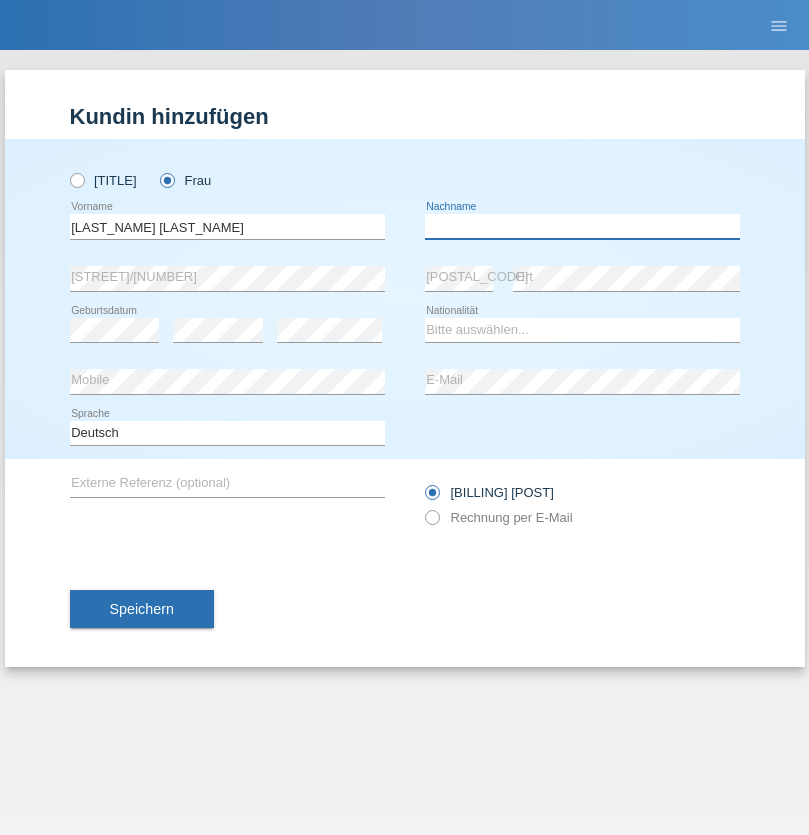click at bounding box center [582, 226] 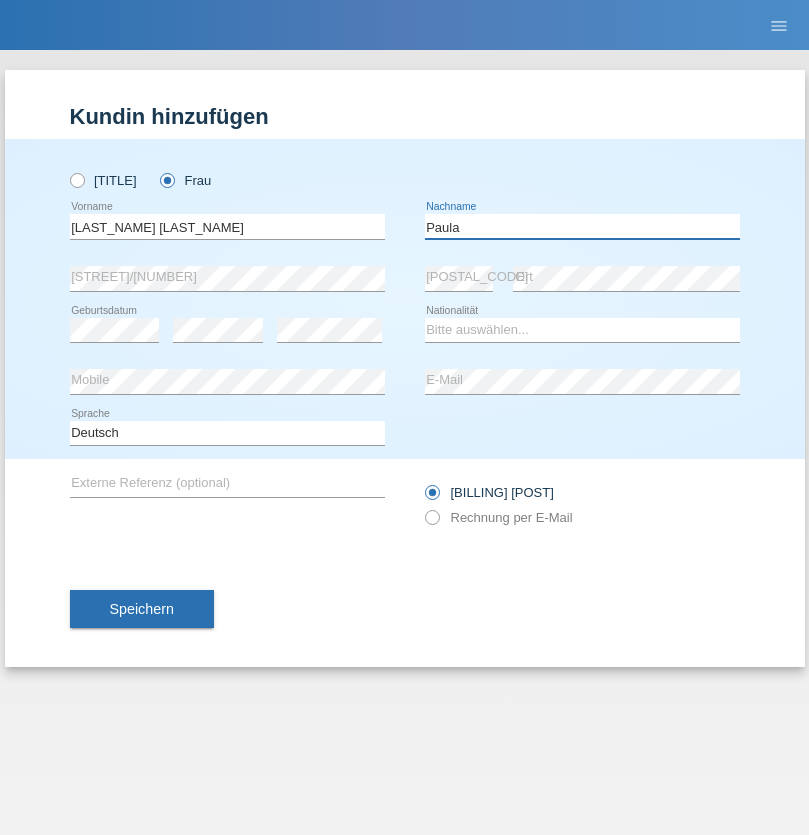 type on "Paula" 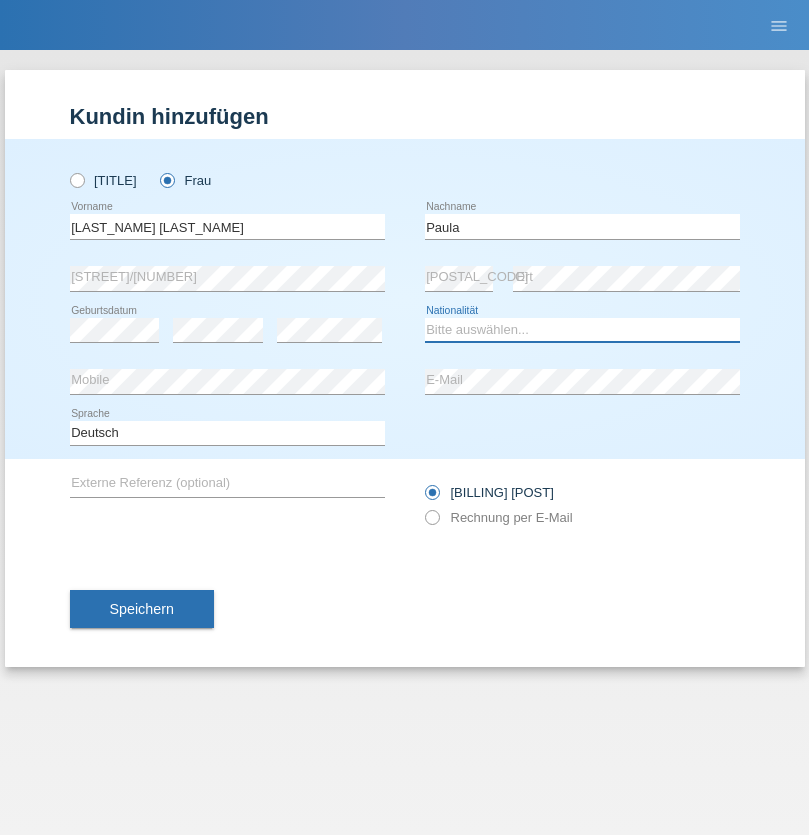 select on "PT" 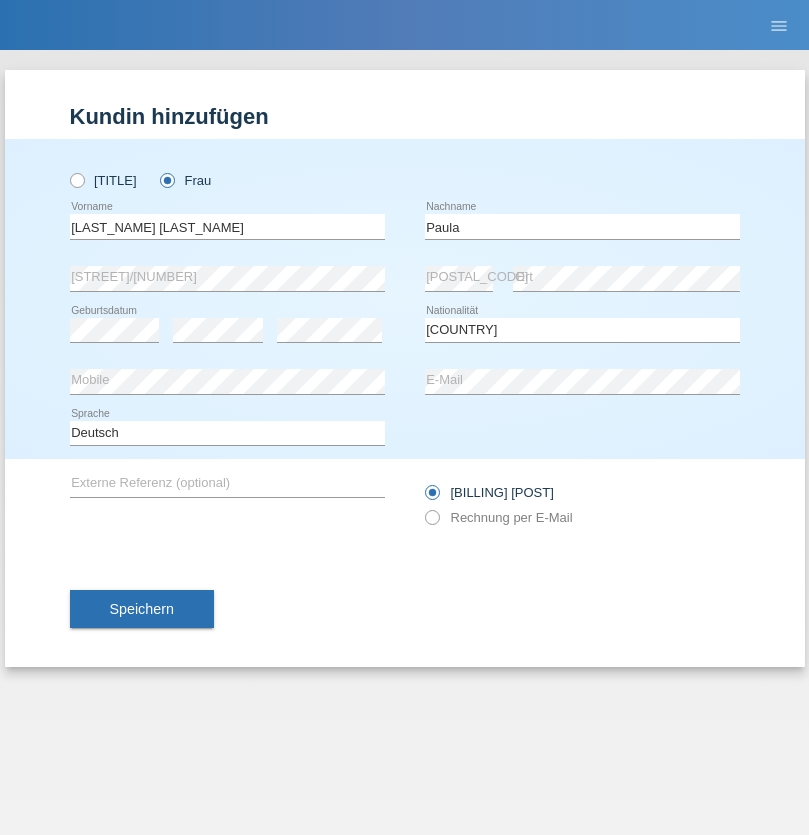 select on "C" 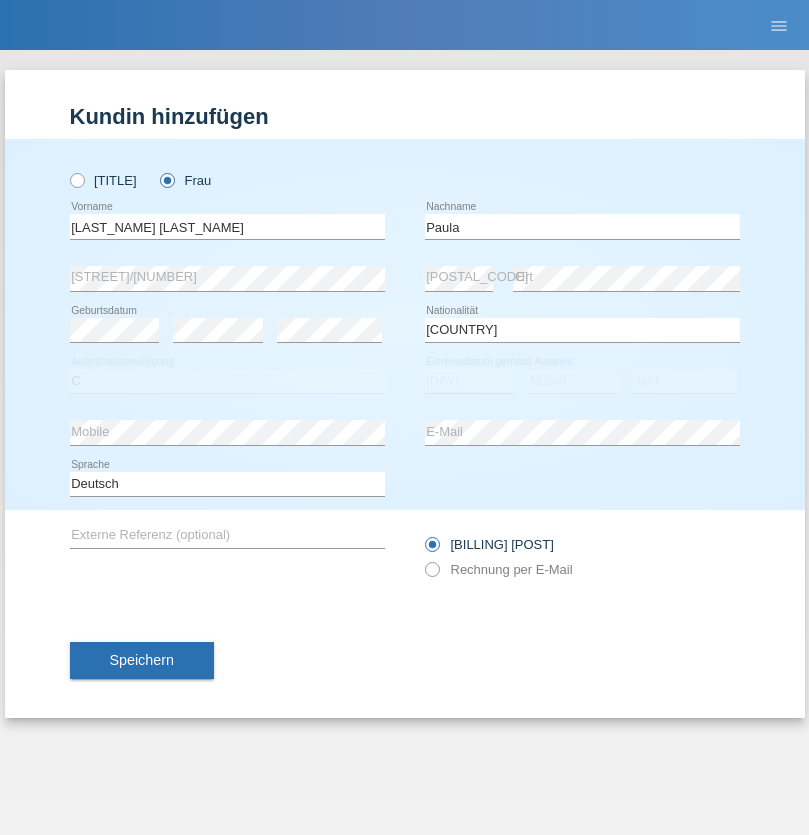 select on "28" 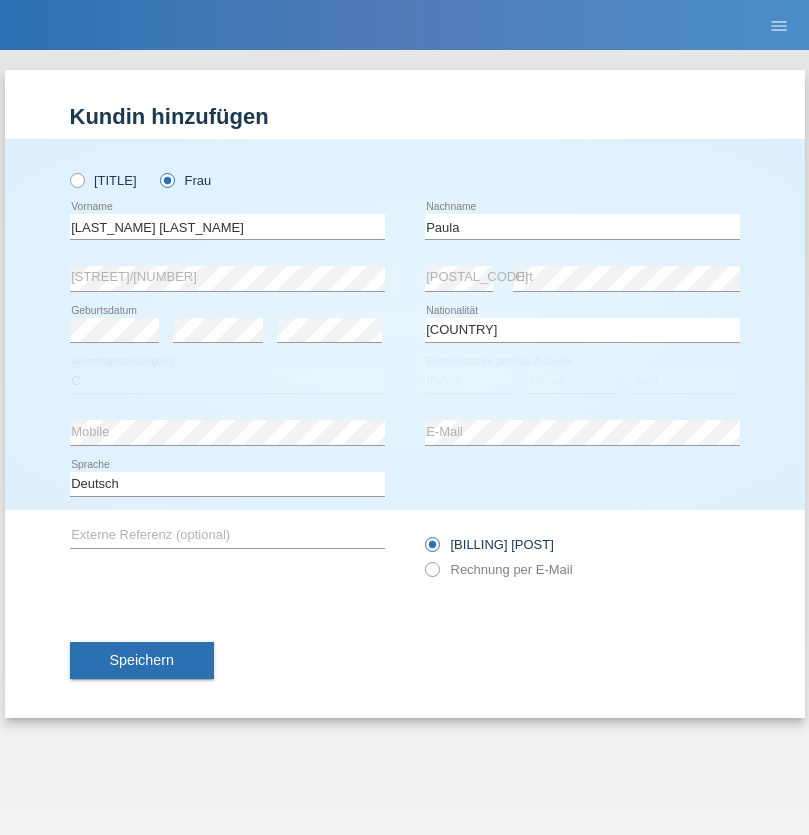 select on "03" 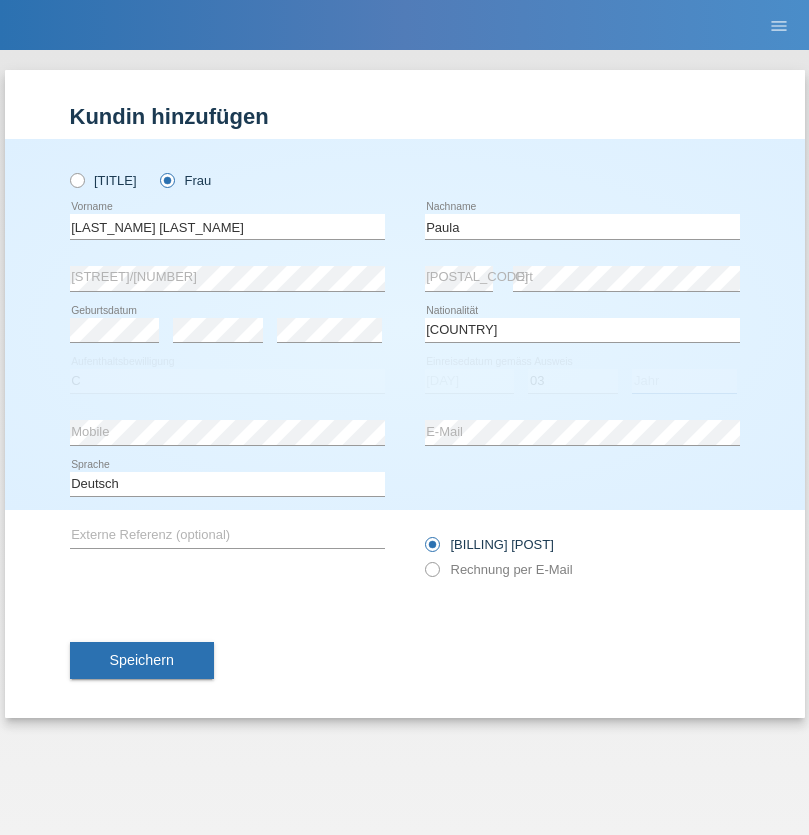 select on "2005" 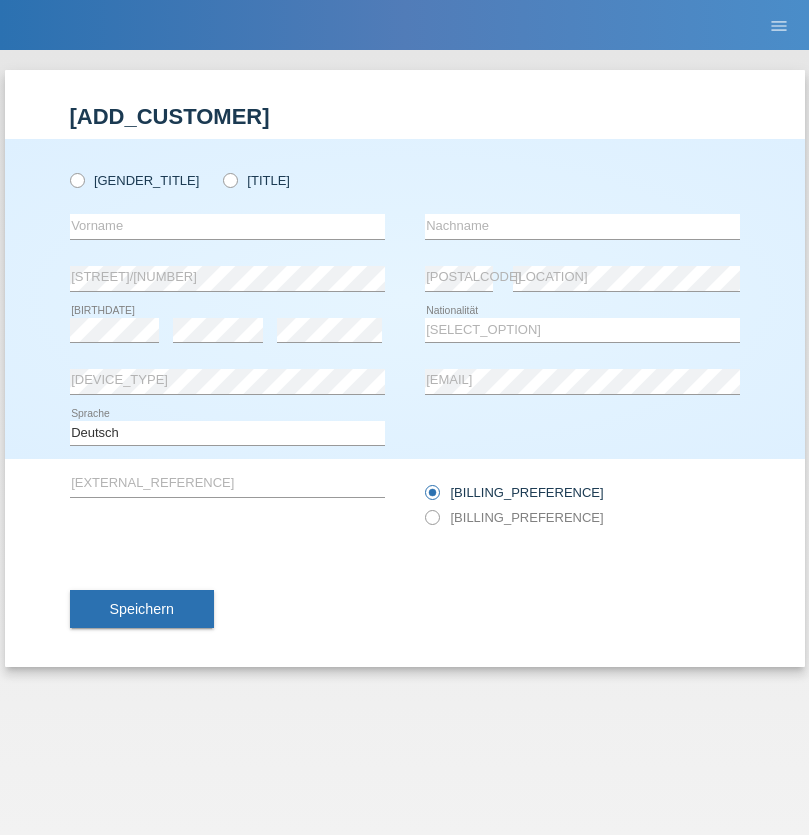 scroll, scrollTop: 0, scrollLeft: 0, axis: both 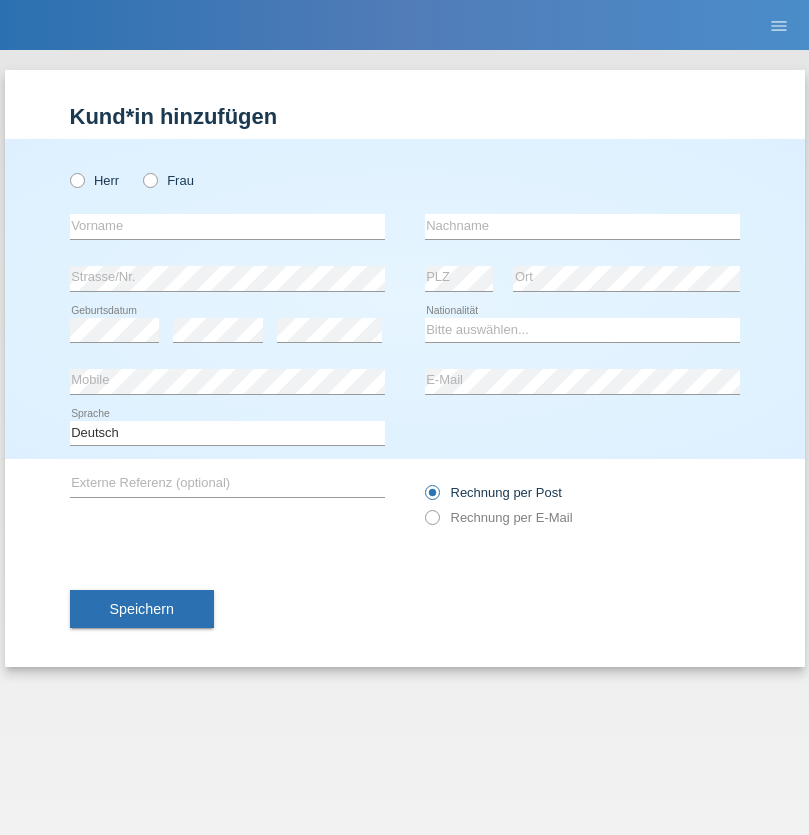 radio on "true" 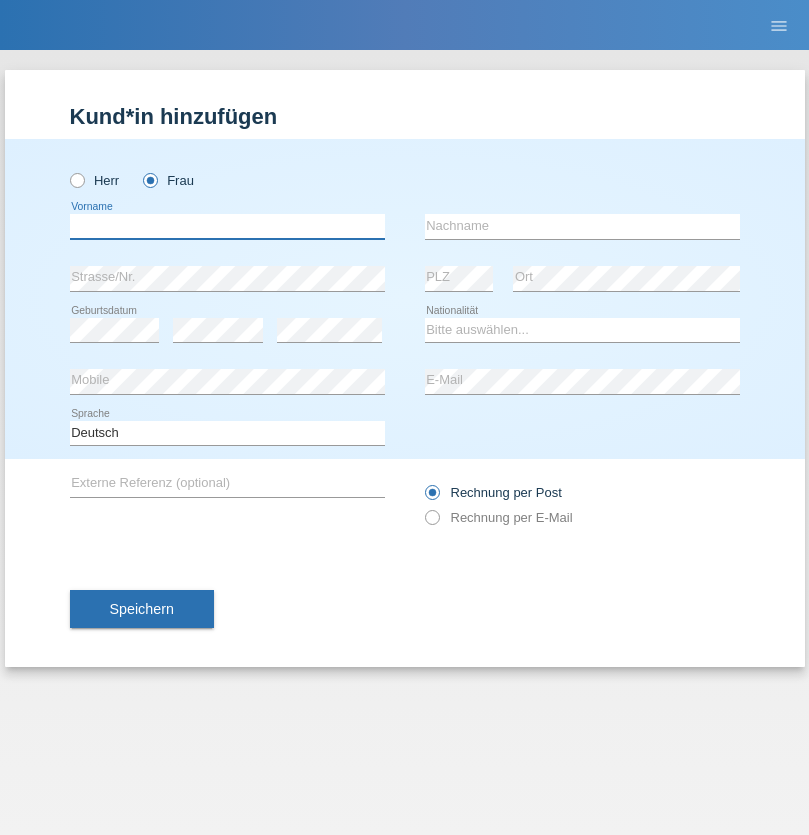 click at bounding box center (227, 226) 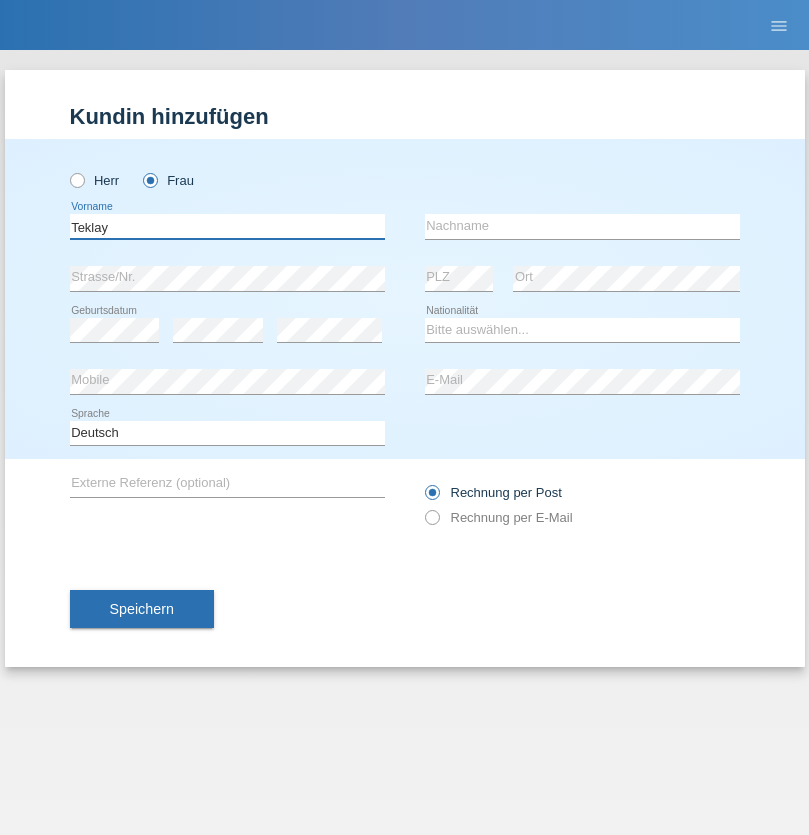type on "Teklay" 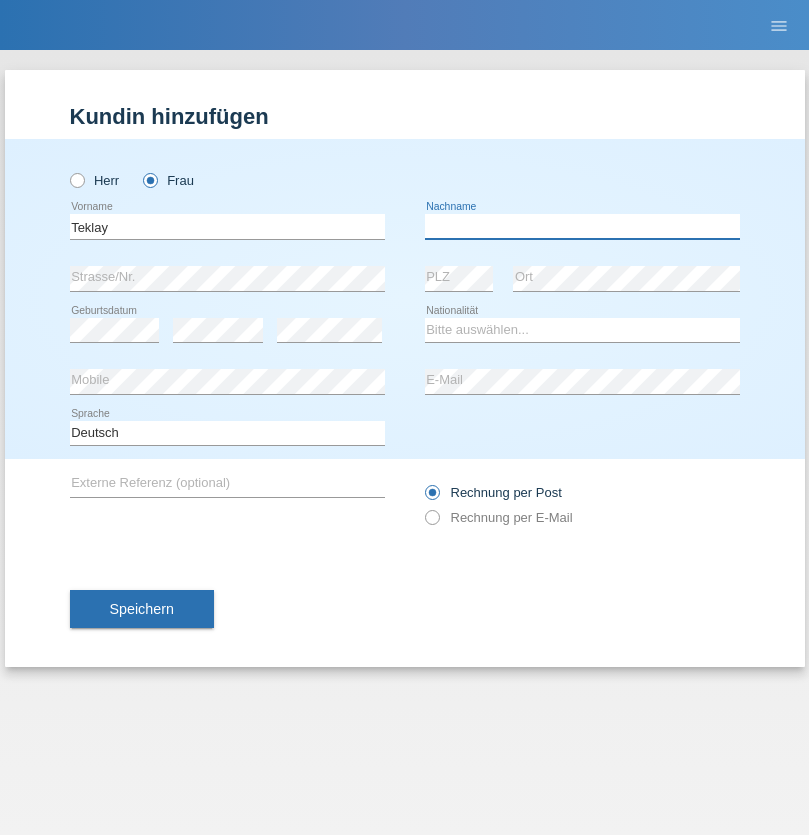 click at bounding box center (582, 226) 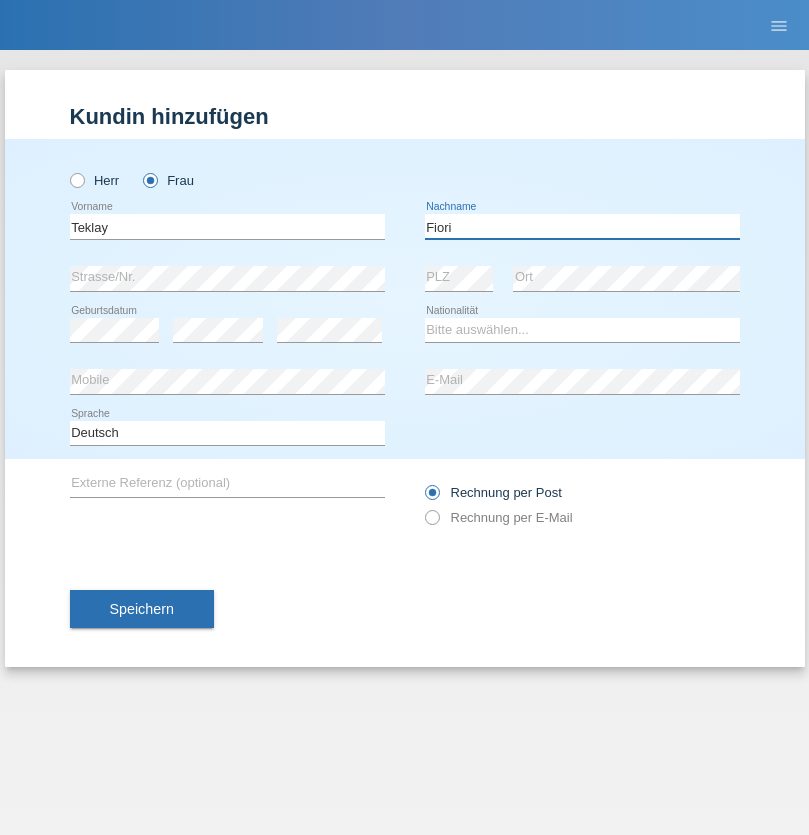 type on "Fiori" 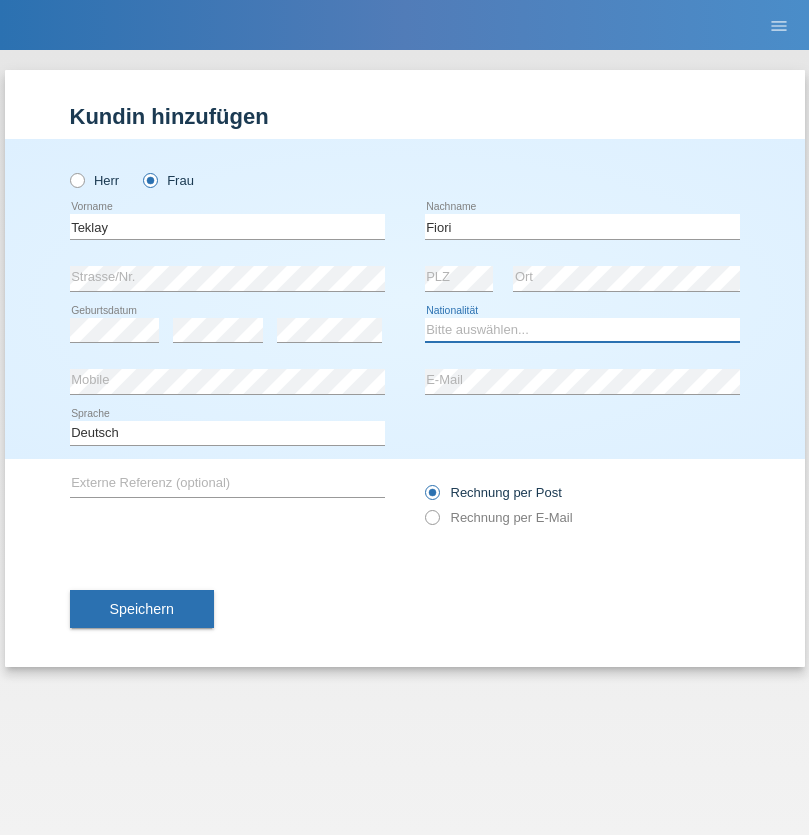 select on "ER" 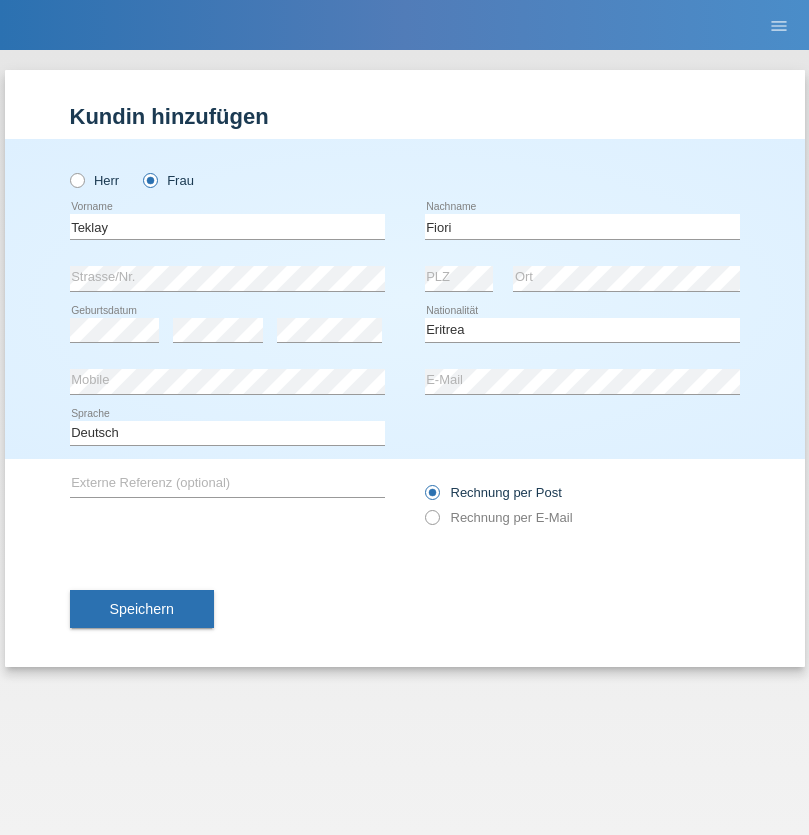 select on "C" 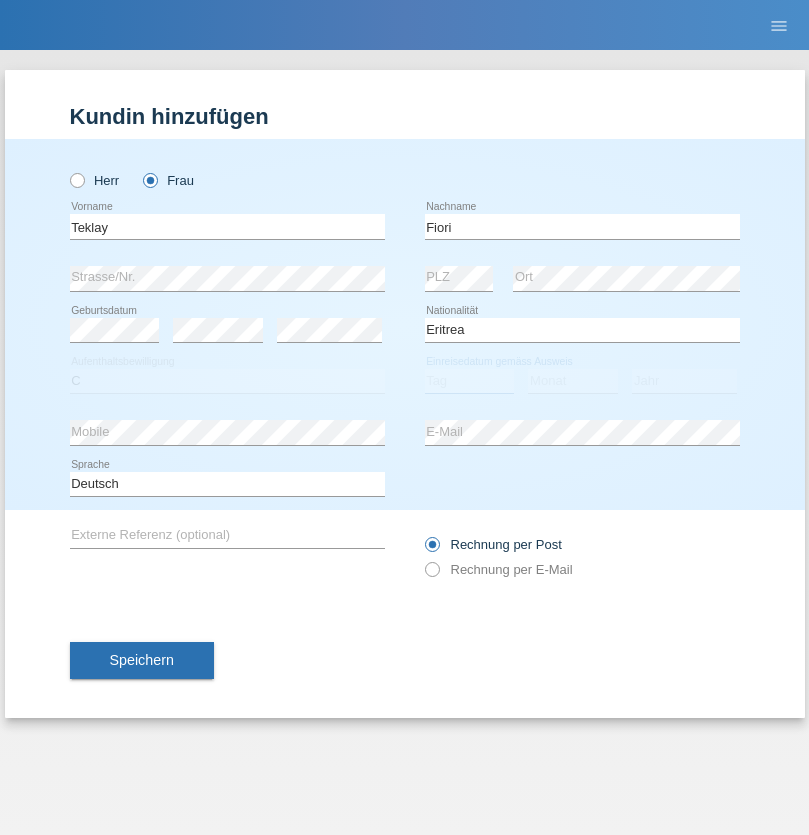 select on "09" 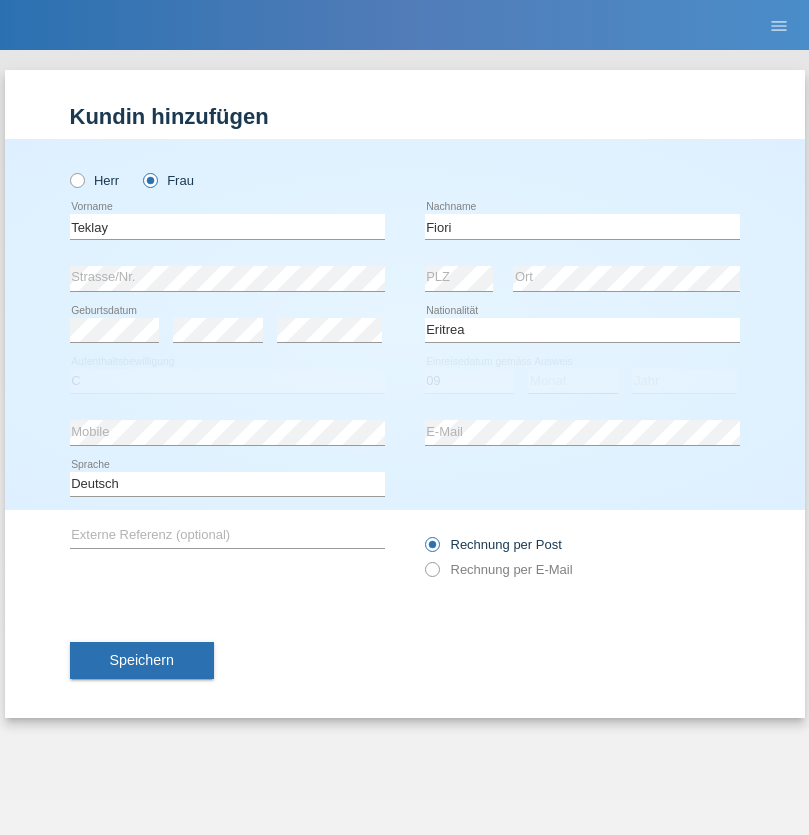 select on "08" 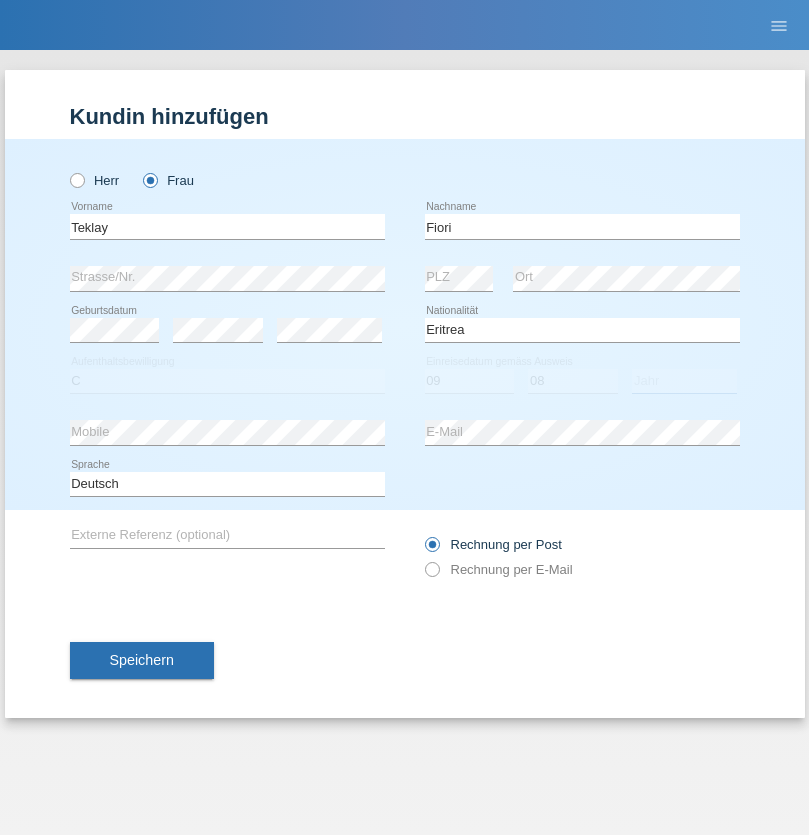 select on "2021" 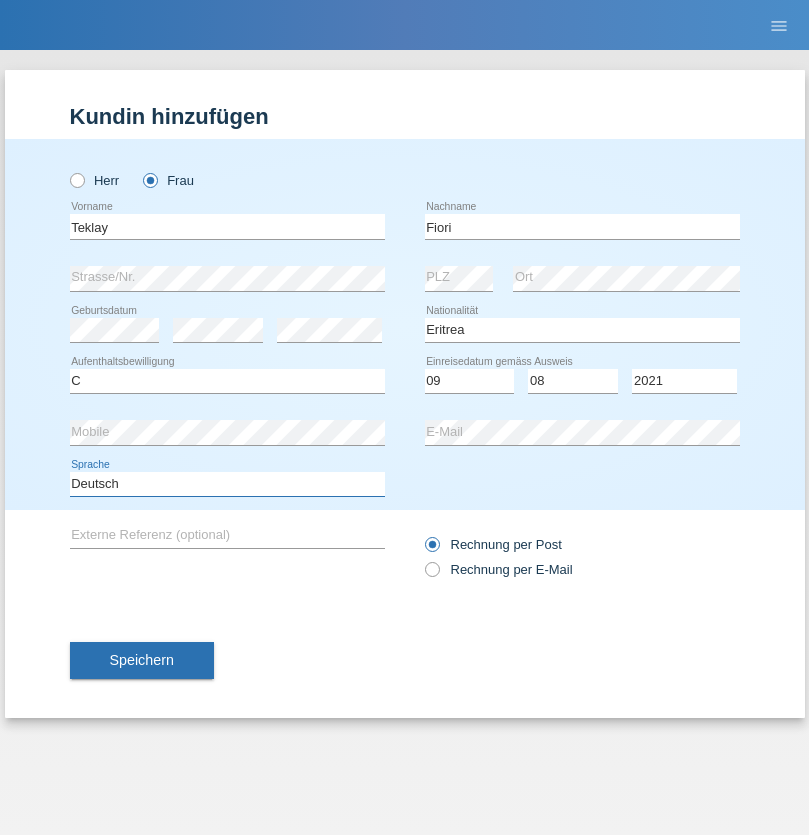 select on "en" 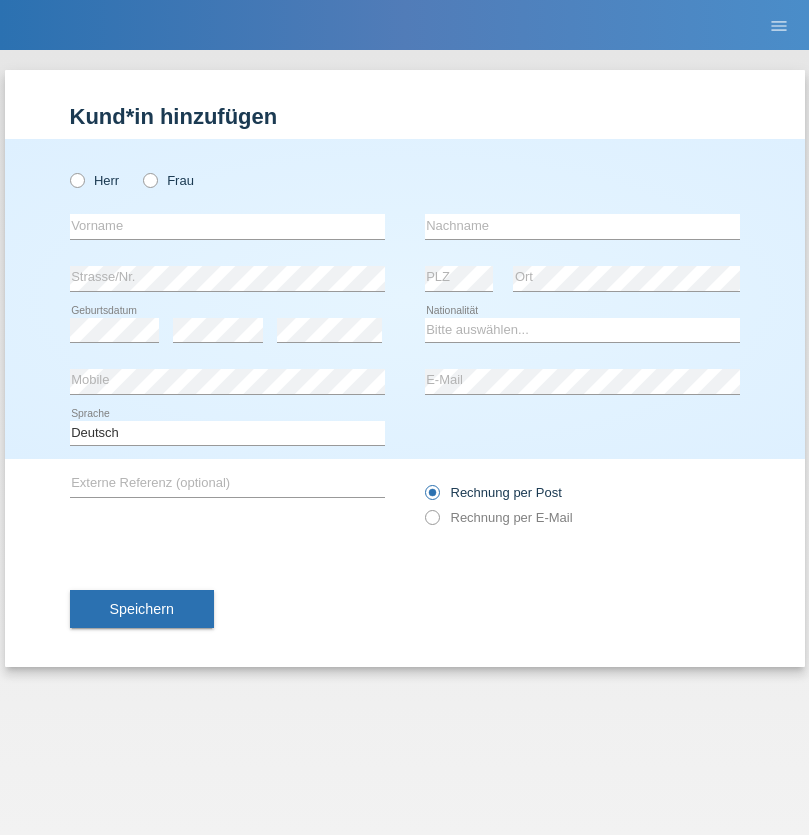 scroll, scrollTop: 0, scrollLeft: 0, axis: both 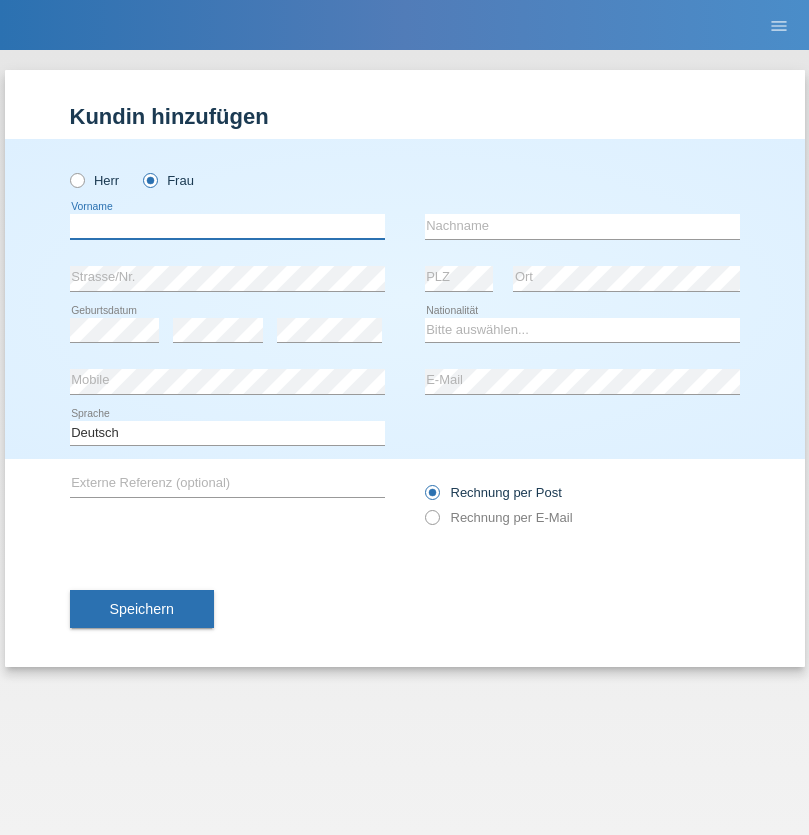 click at bounding box center (227, 226) 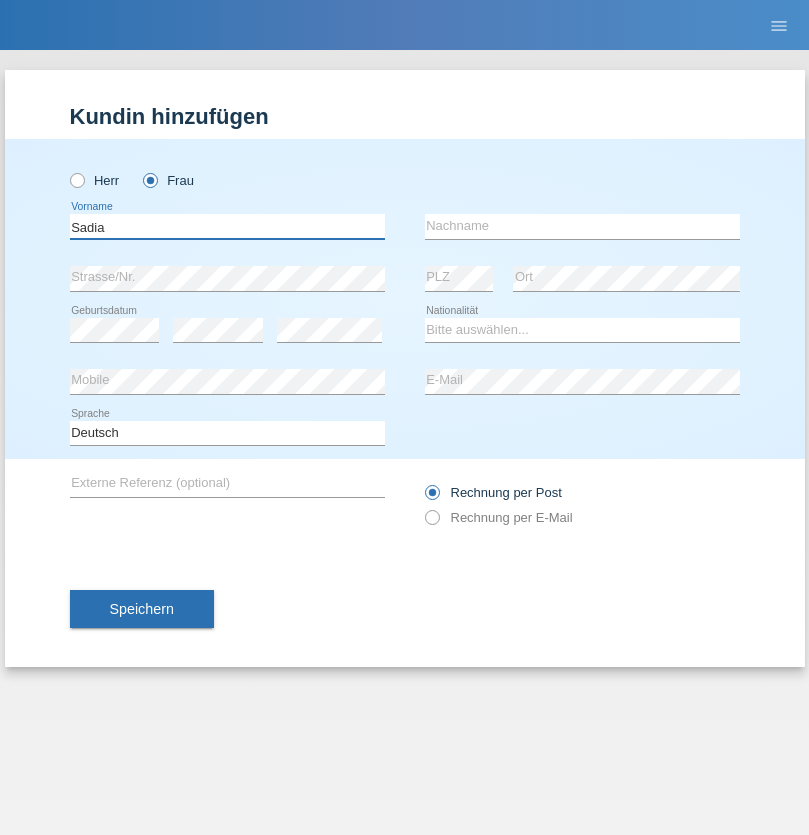 type on "Sadia" 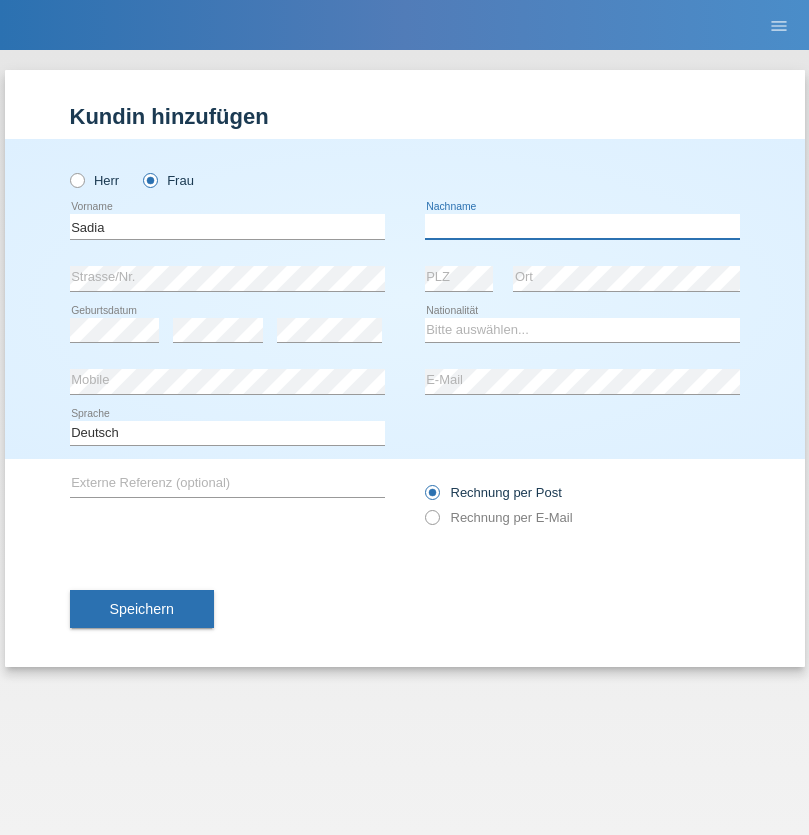 click at bounding box center (582, 226) 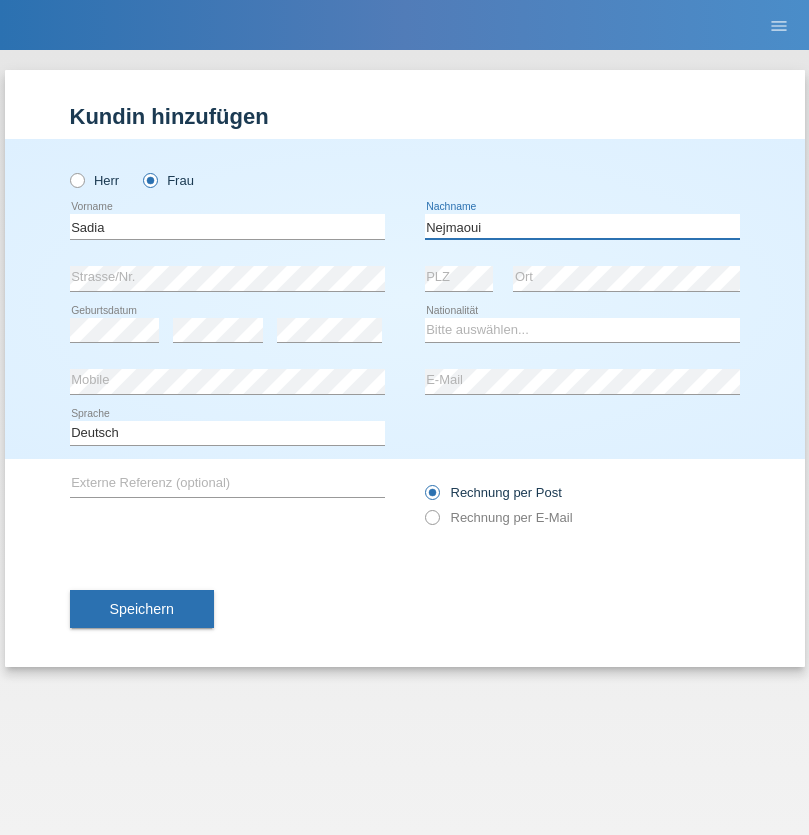 type on "Nejmaoui" 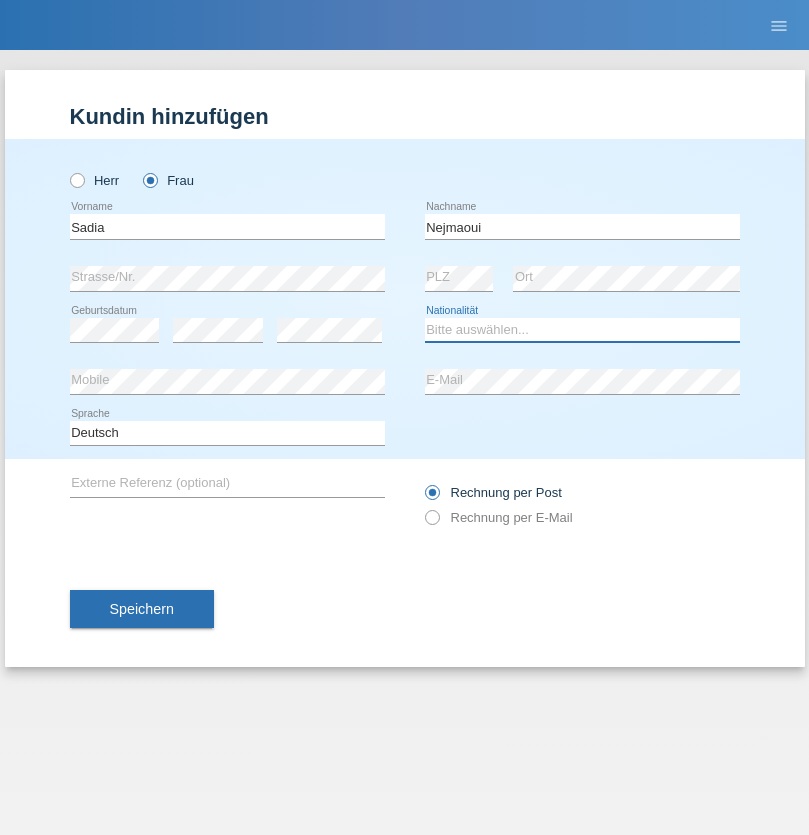select on "MA" 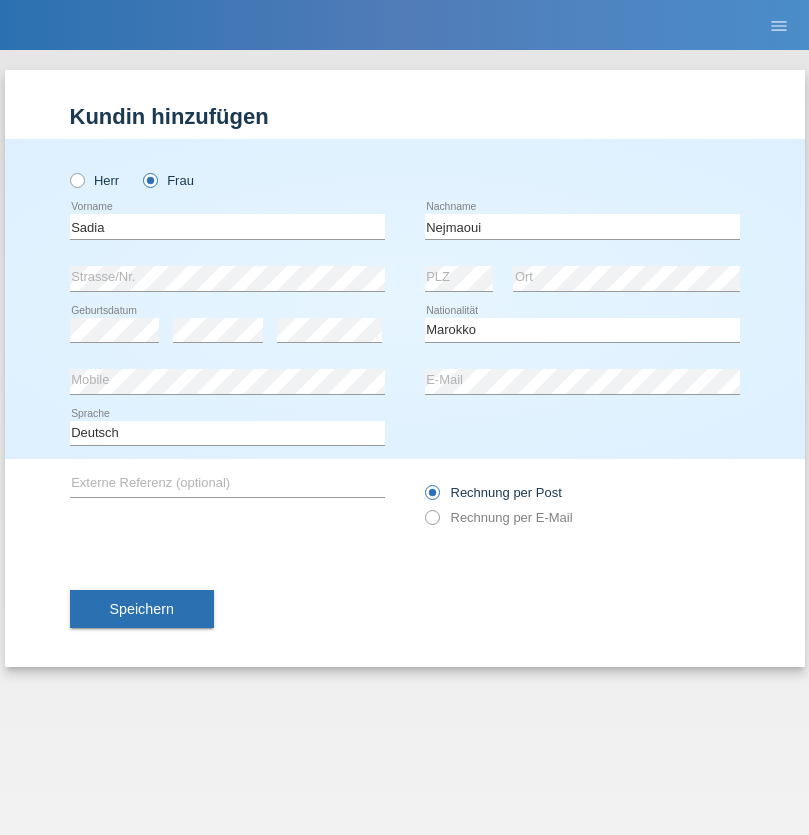 select on "C" 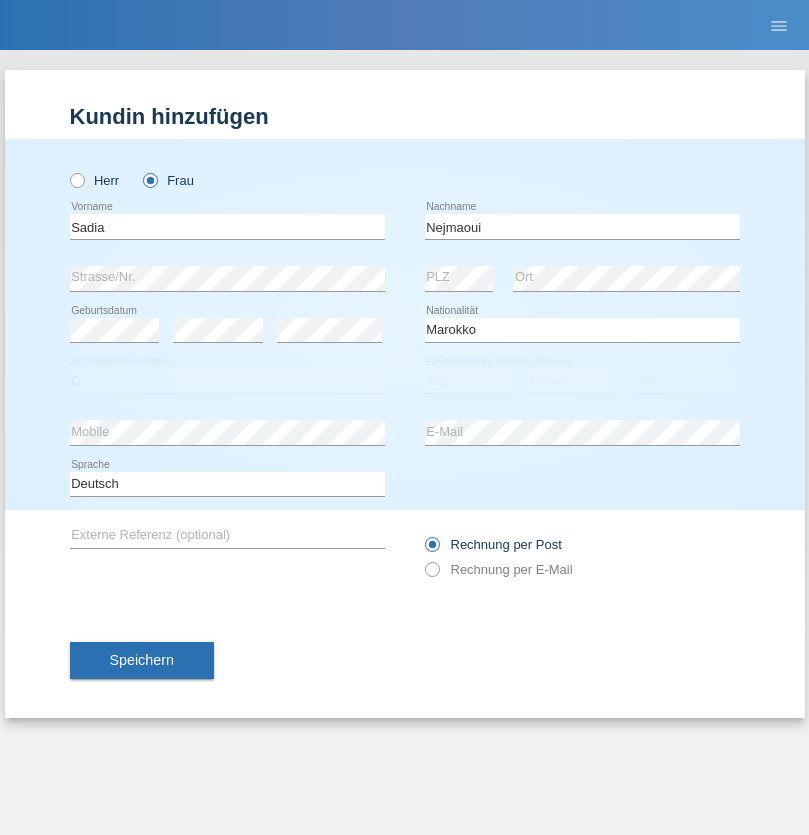select on "01" 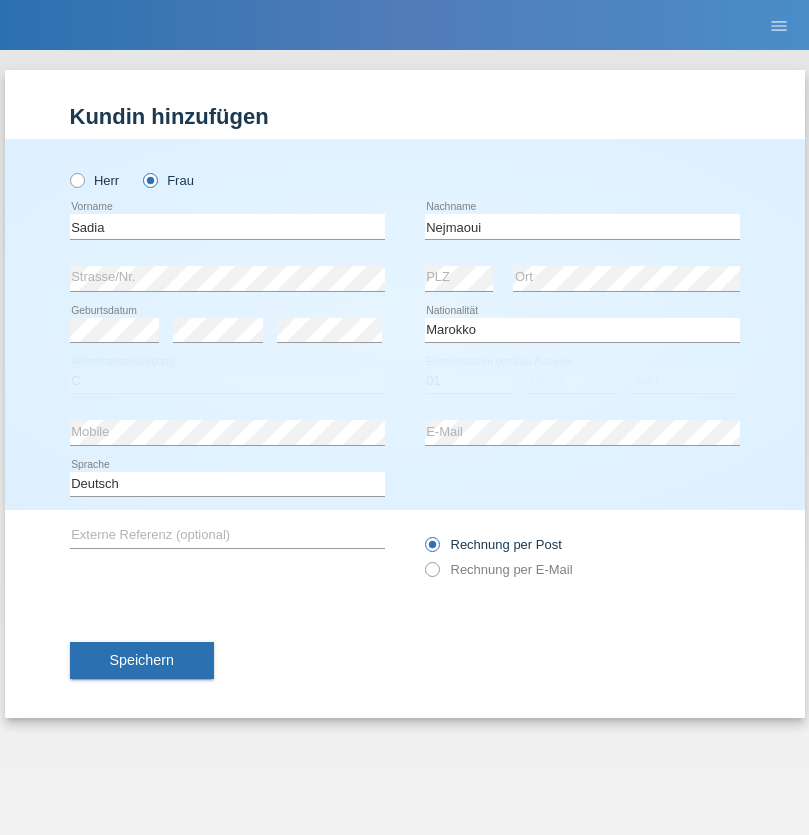 select on "06" 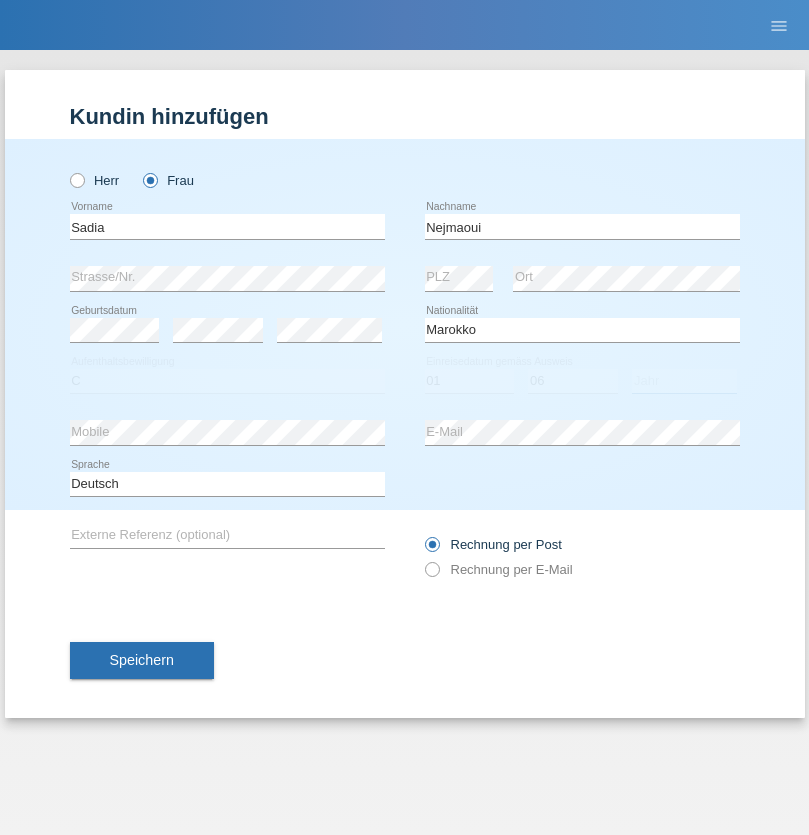 select on "1964" 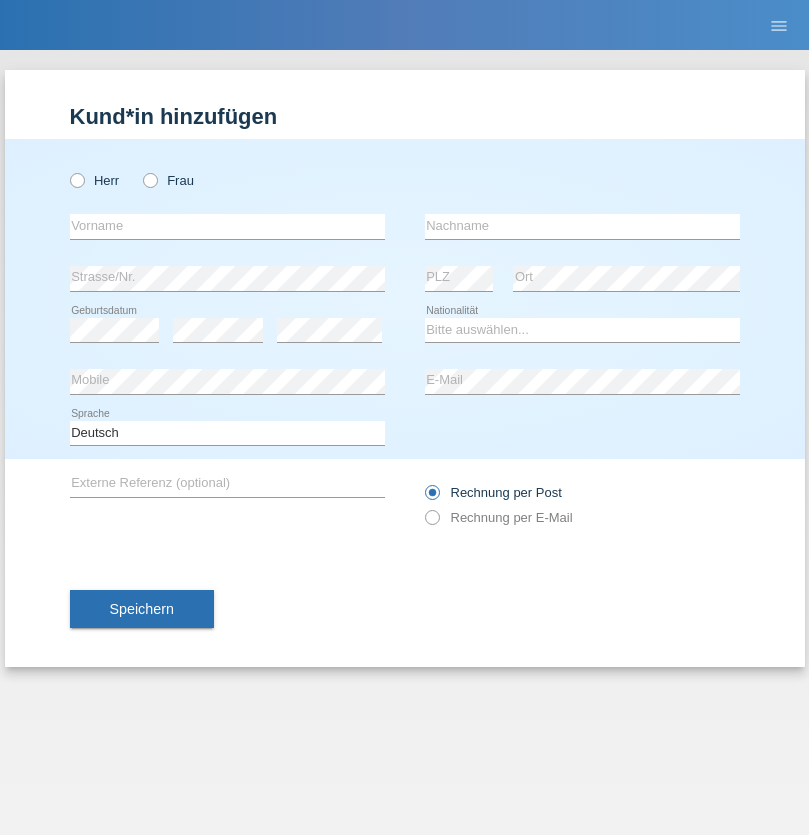 scroll, scrollTop: 0, scrollLeft: 0, axis: both 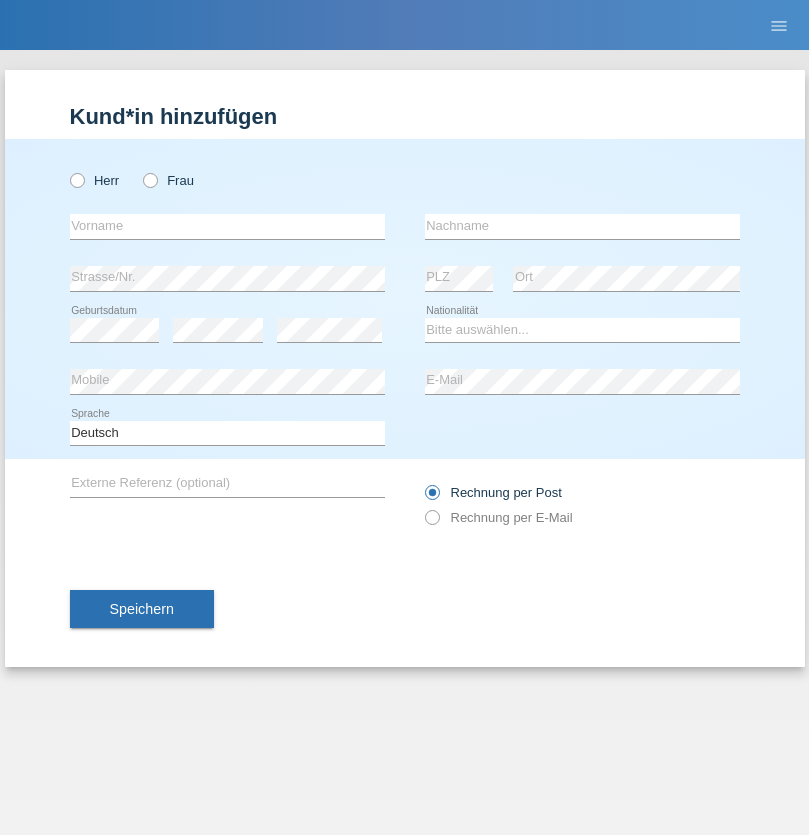 radio on "true" 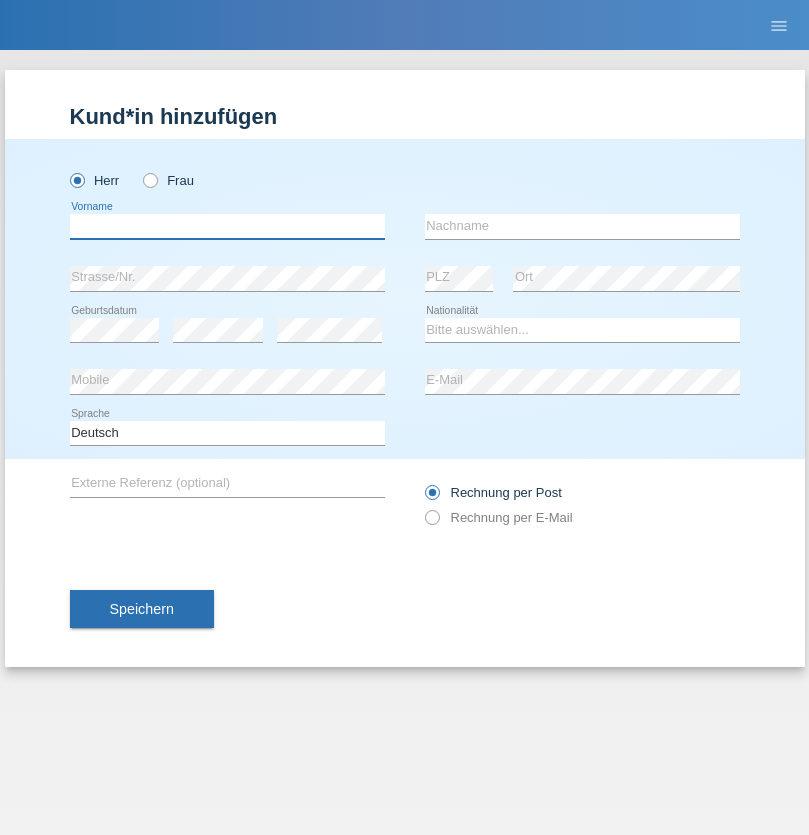 click at bounding box center (227, 226) 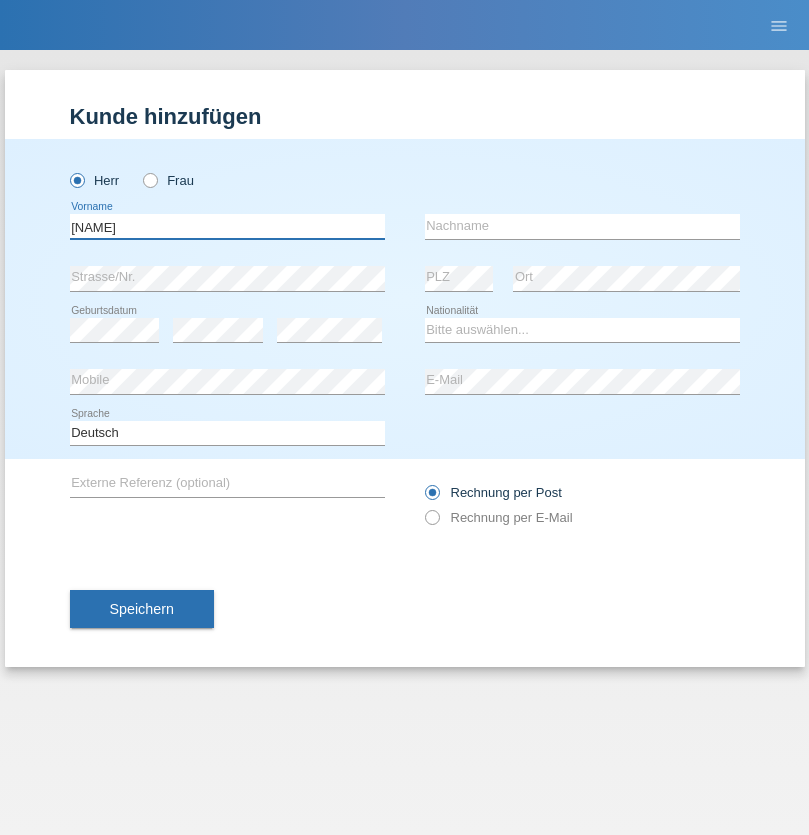 type on "[NAME]" 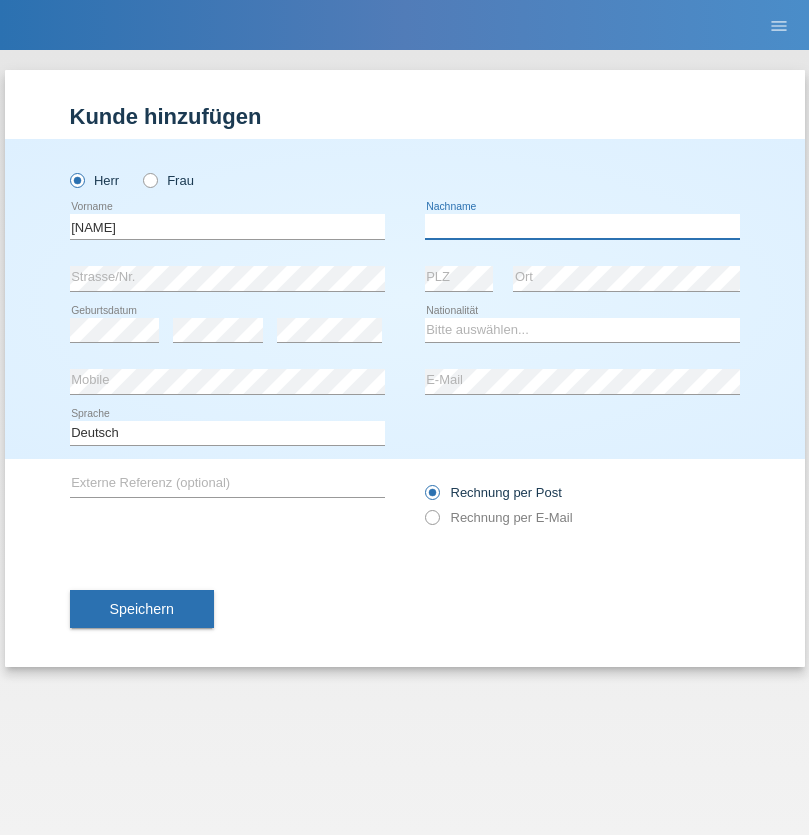click at bounding box center (582, 226) 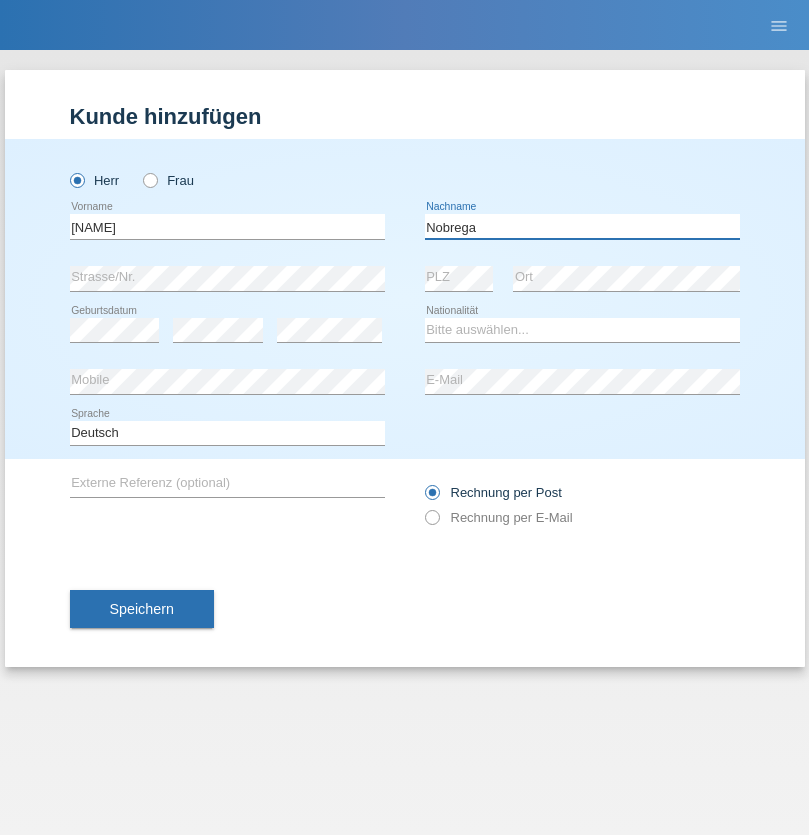 type on "Nobrega" 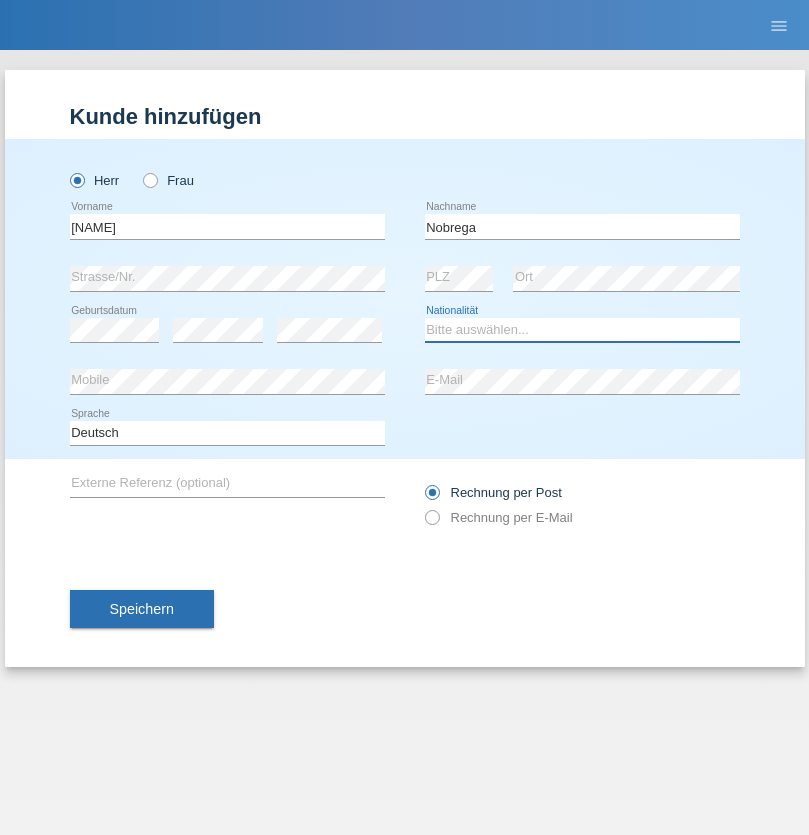 select on "CH" 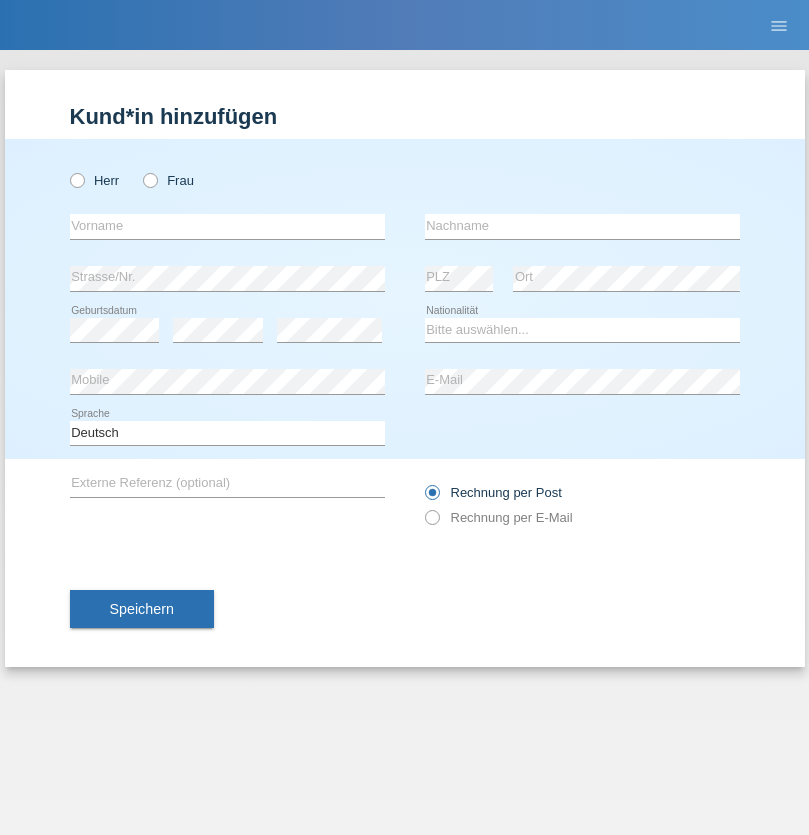 scroll, scrollTop: 0, scrollLeft: 0, axis: both 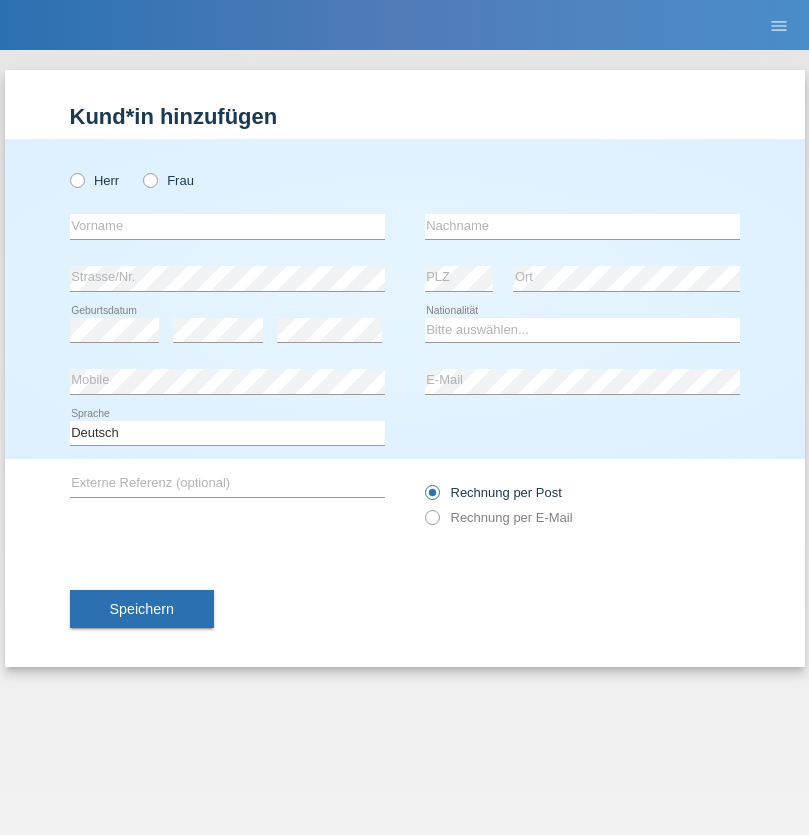 radio on "true" 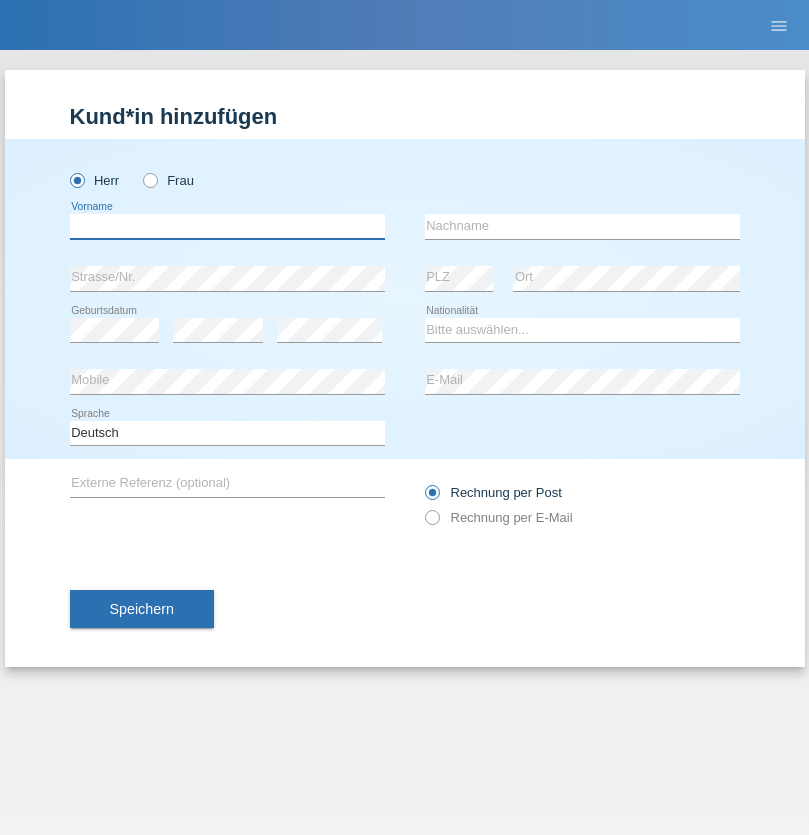 click at bounding box center (227, 226) 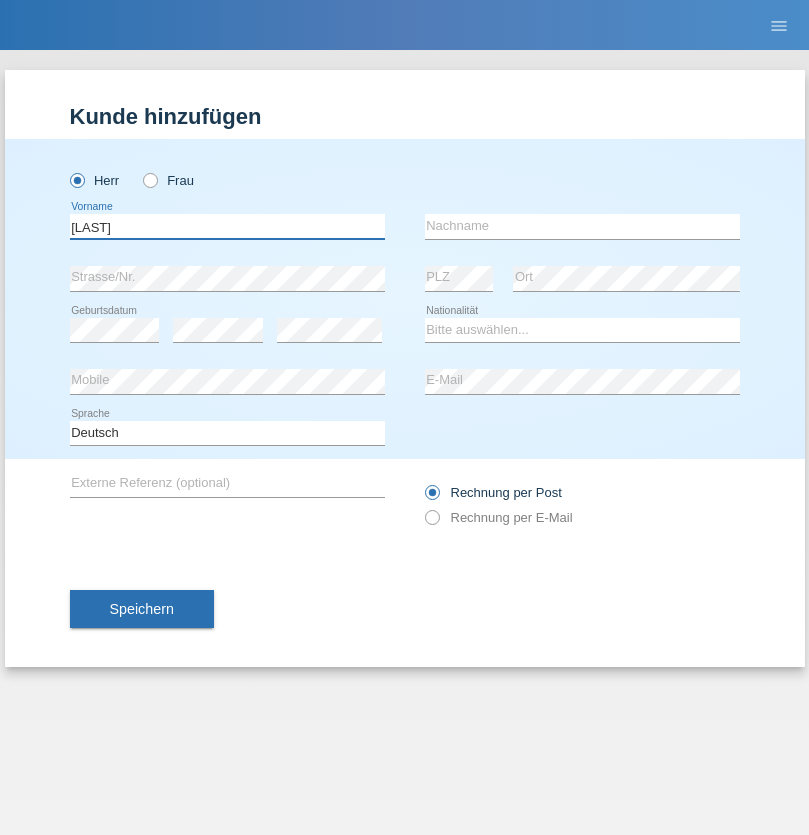 type on "[LAST]" 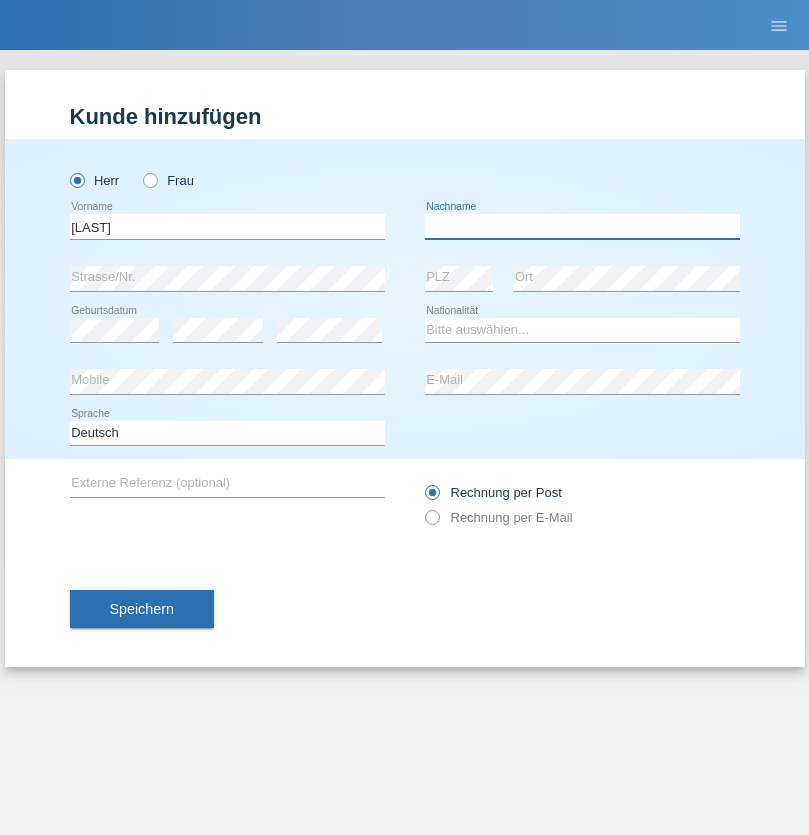 click at bounding box center (582, 226) 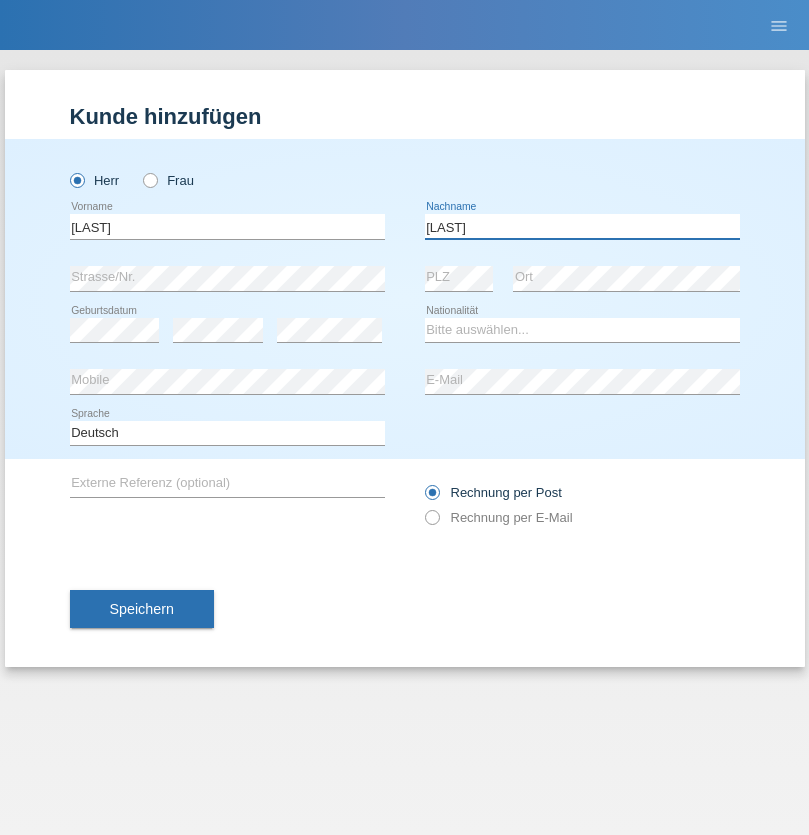 type on "Selvanayagam" 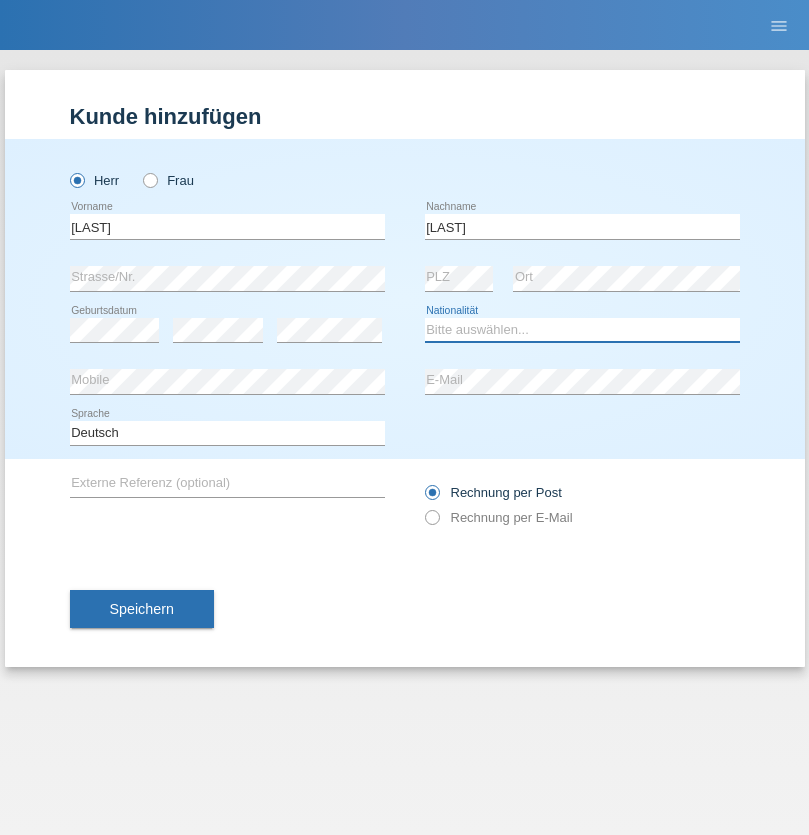 select on "LK" 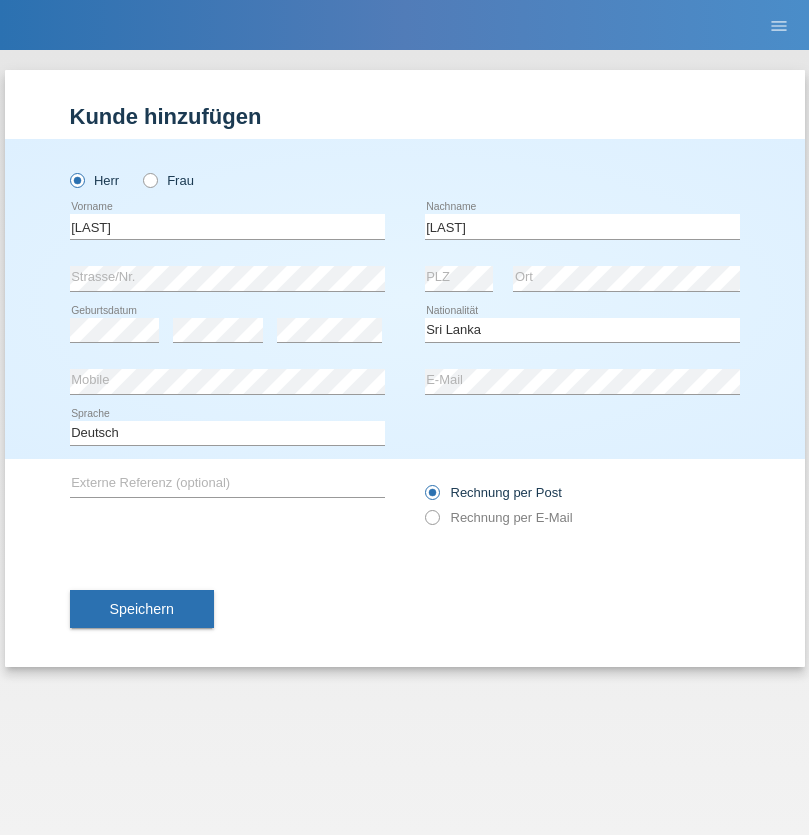 select on "C" 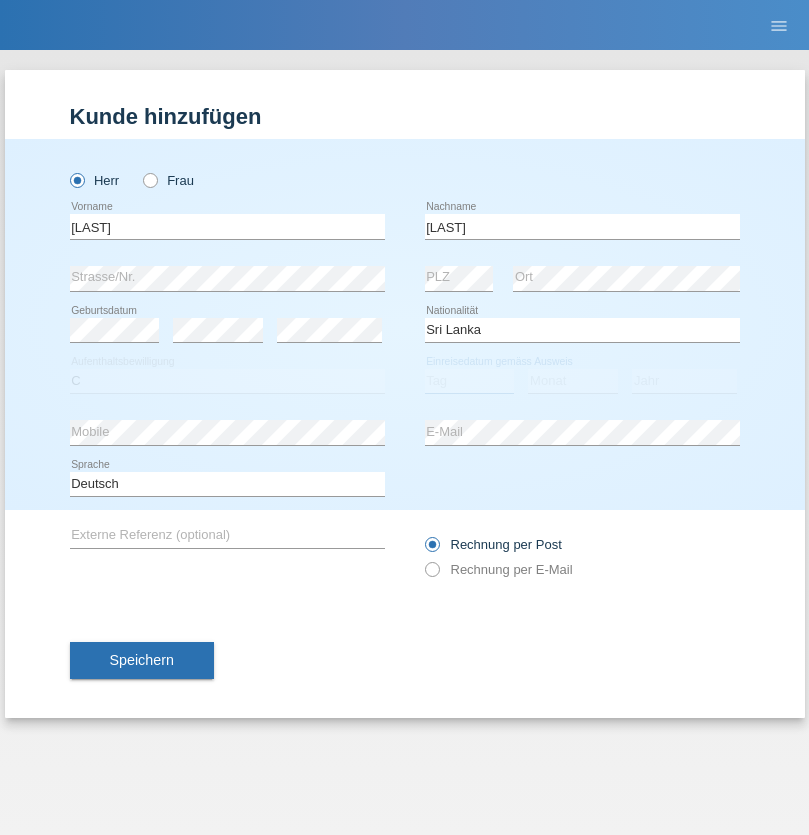select on "23" 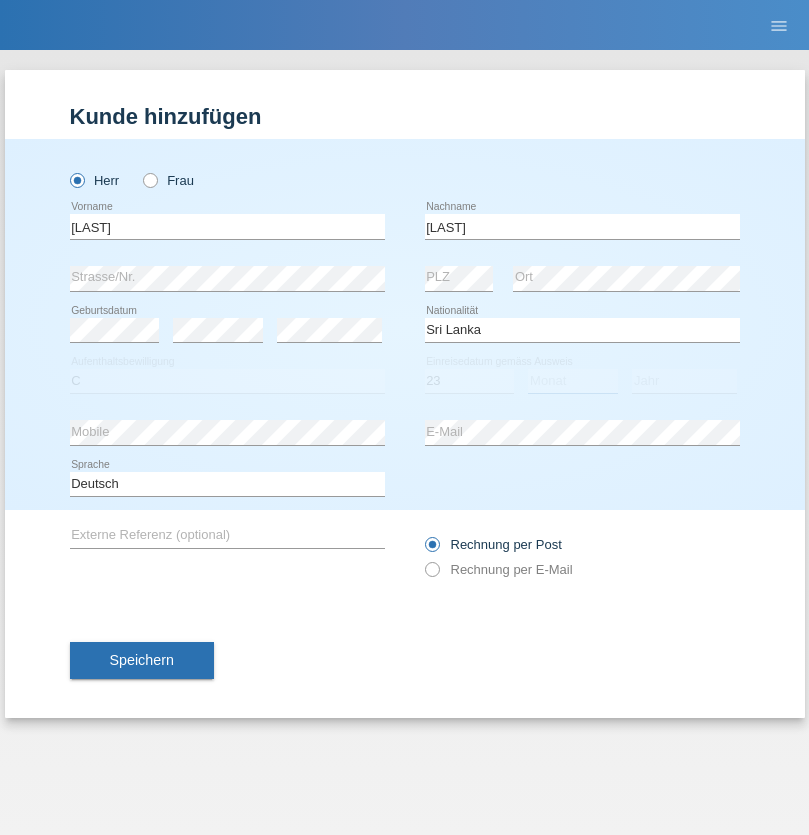 select on "03" 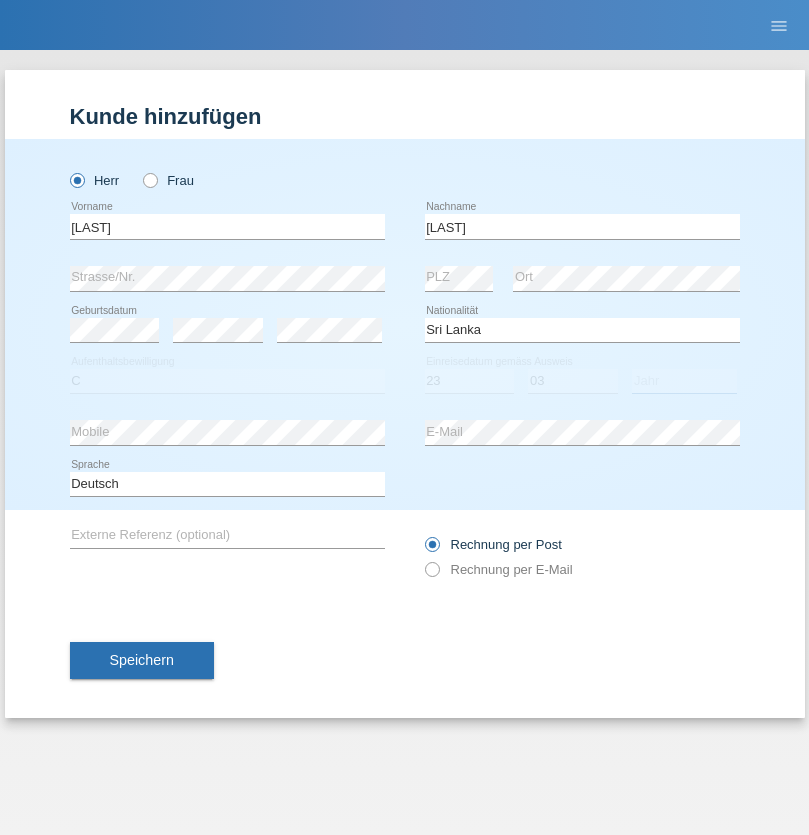 select on "2021" 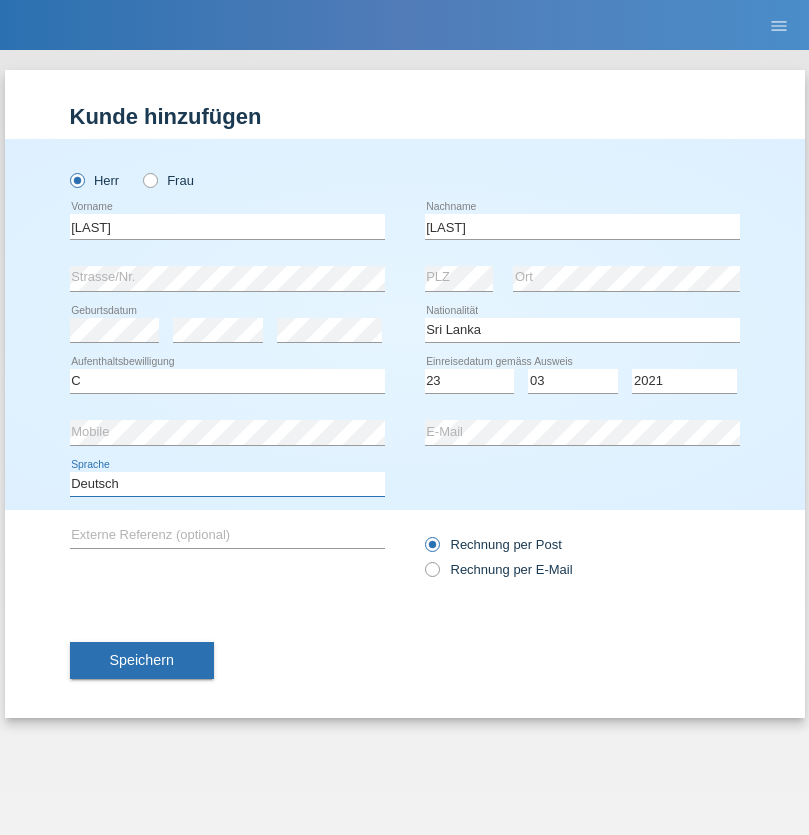 select on "en" 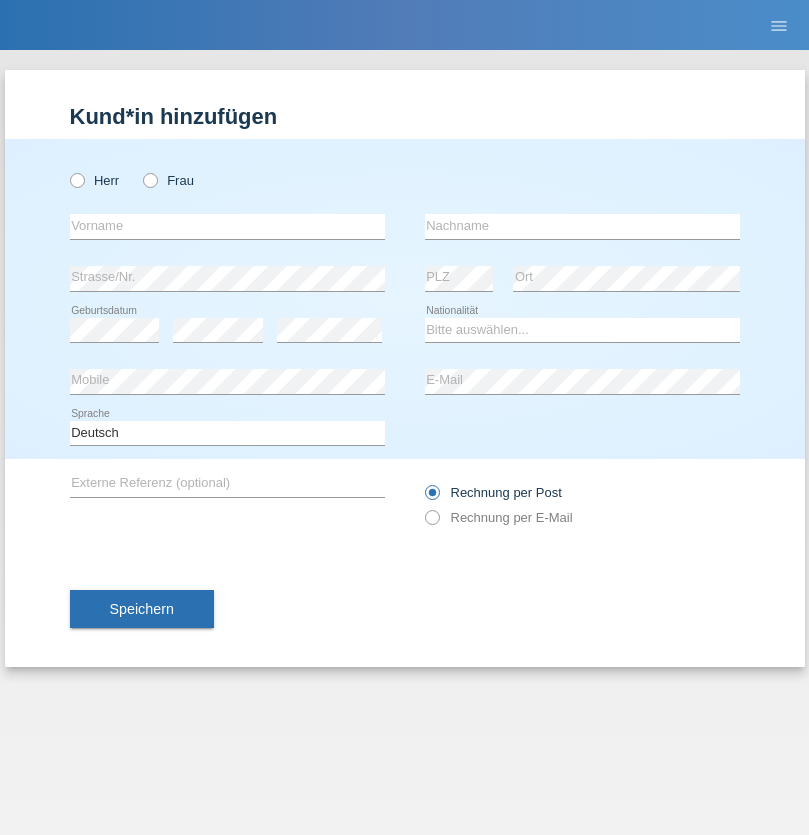scroll, scrollTop: 0, scrollLeft: 0, axis: both 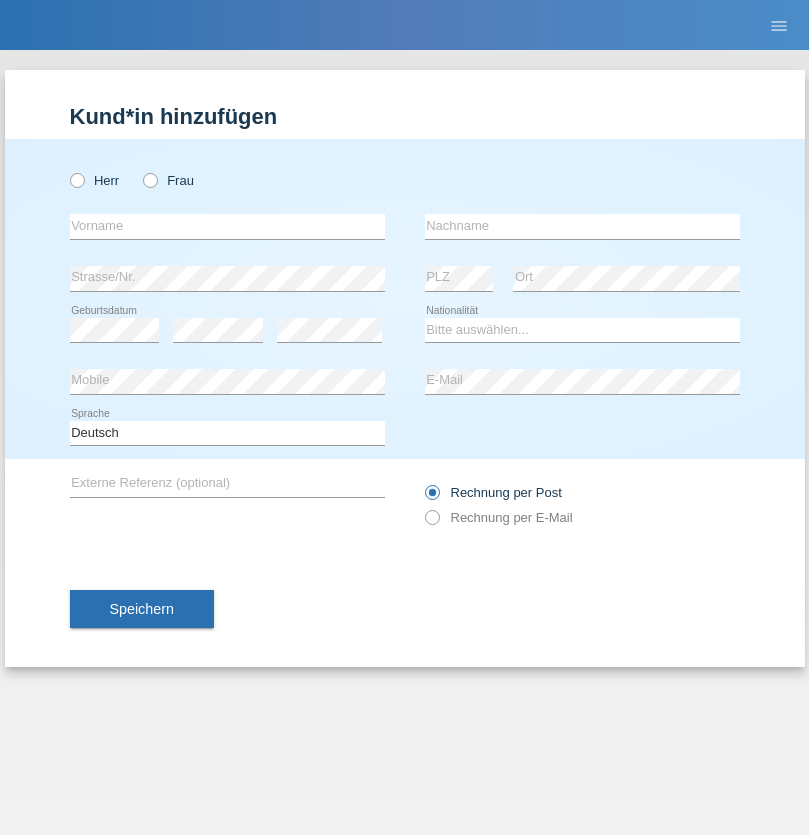 radio on "true" 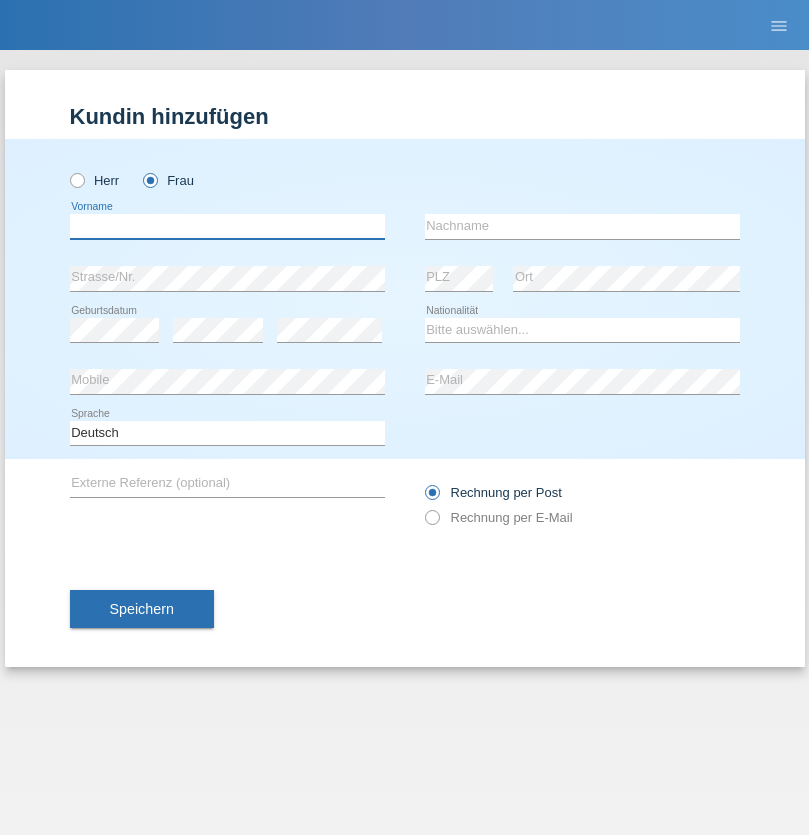 click at bounding box center [227, 226] 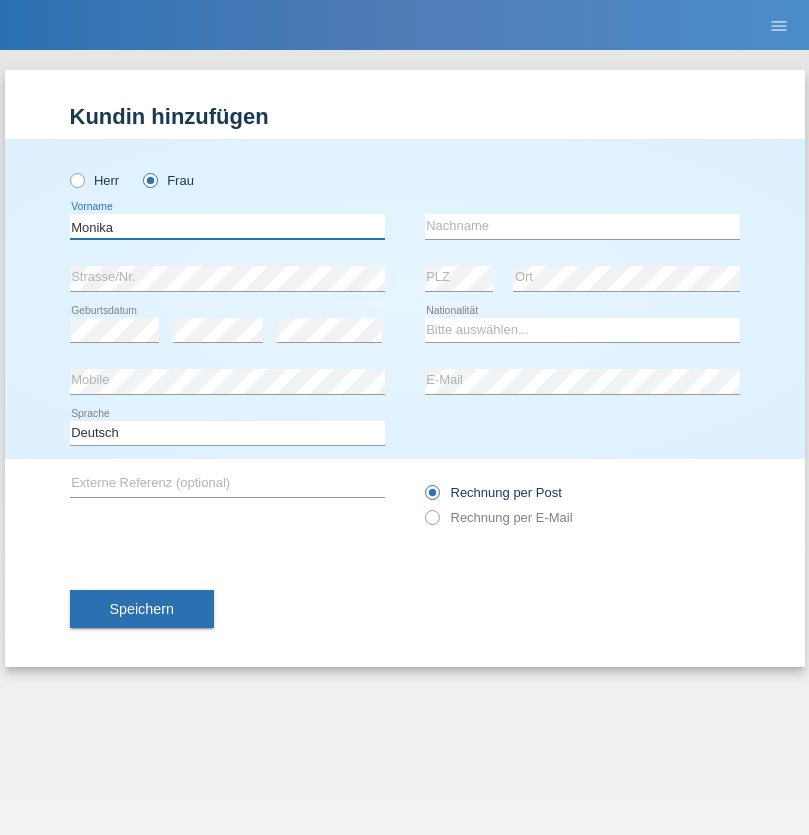 type on "Monika" 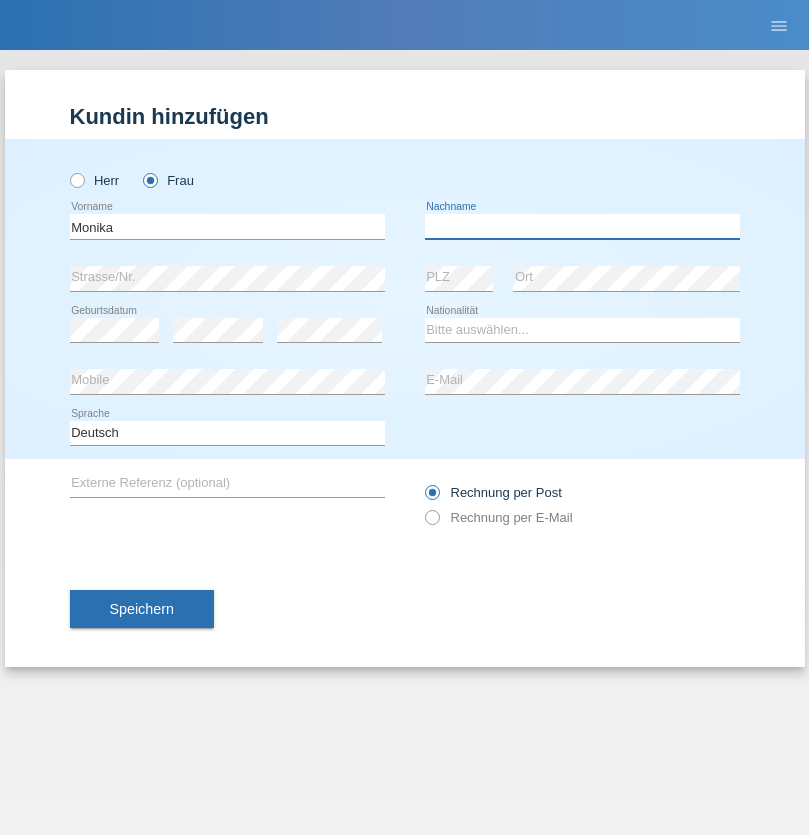 click at bounding box center (582, 226) 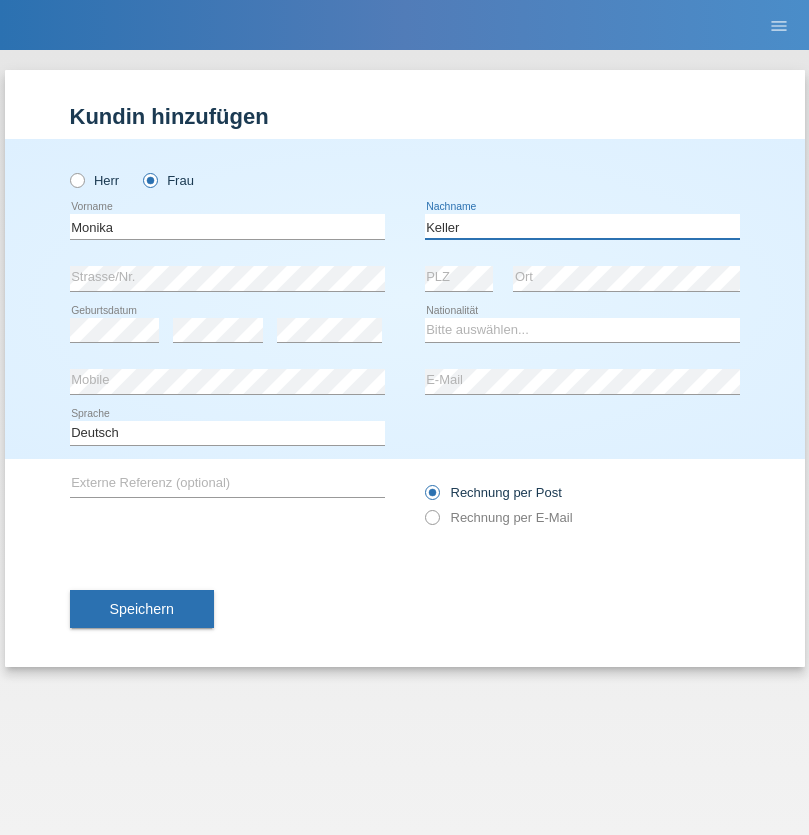 type on "Keller" 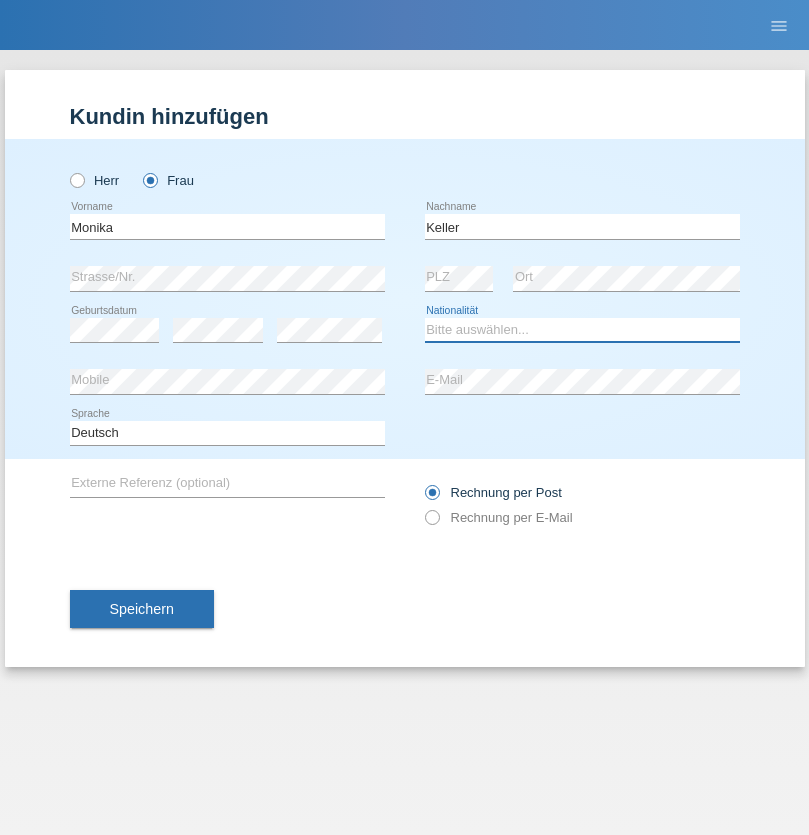 select on "CH" 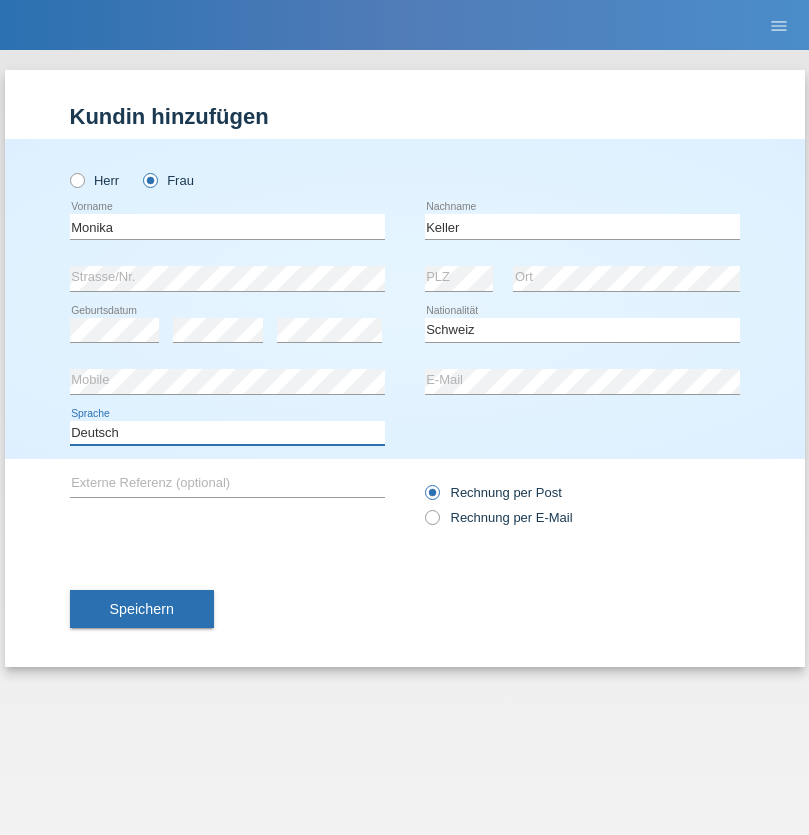select on "en" 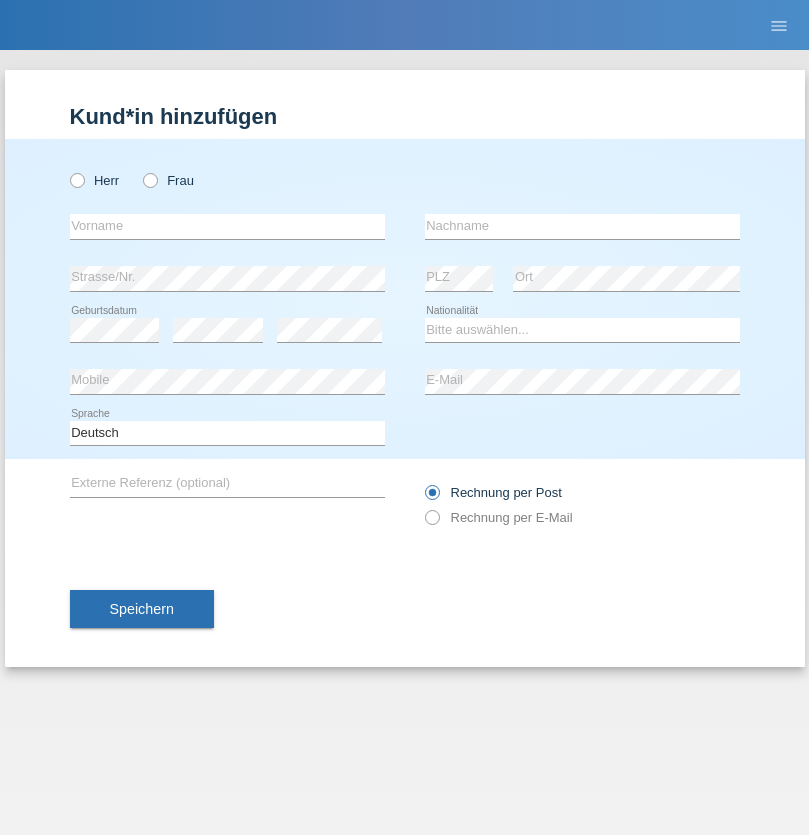 scroll, scrollTop: 0, scrollLeft: 0, axis: both 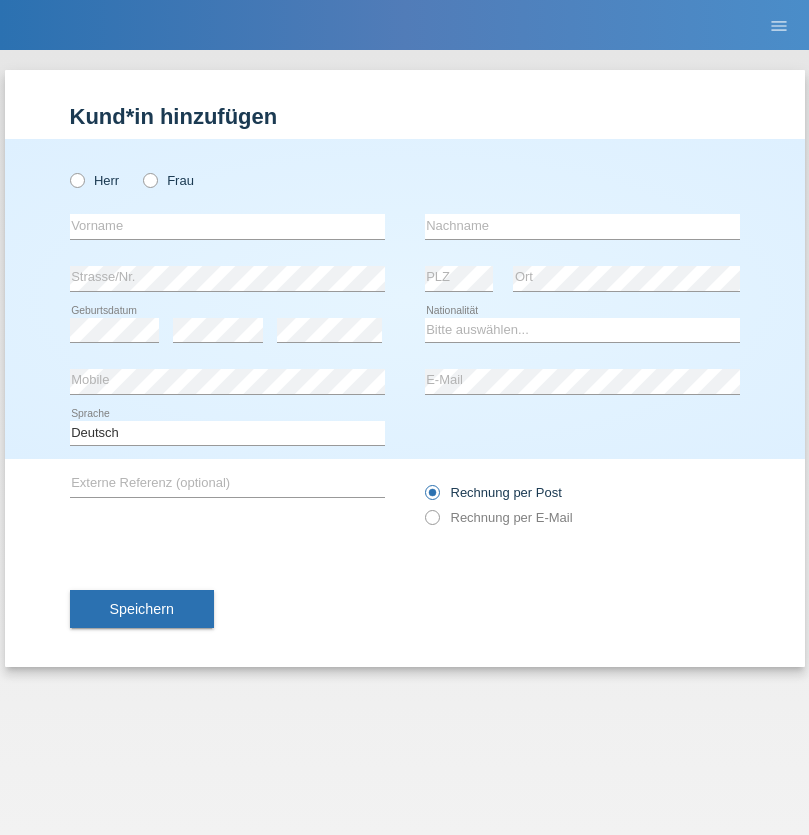radio on "true" 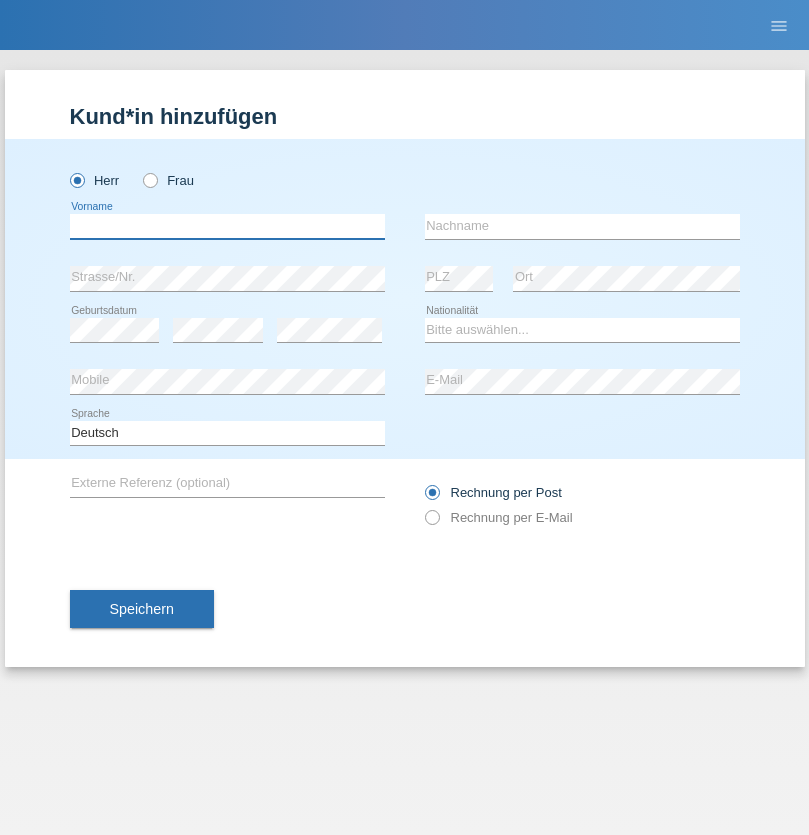 click at bounding box center (227, 226) 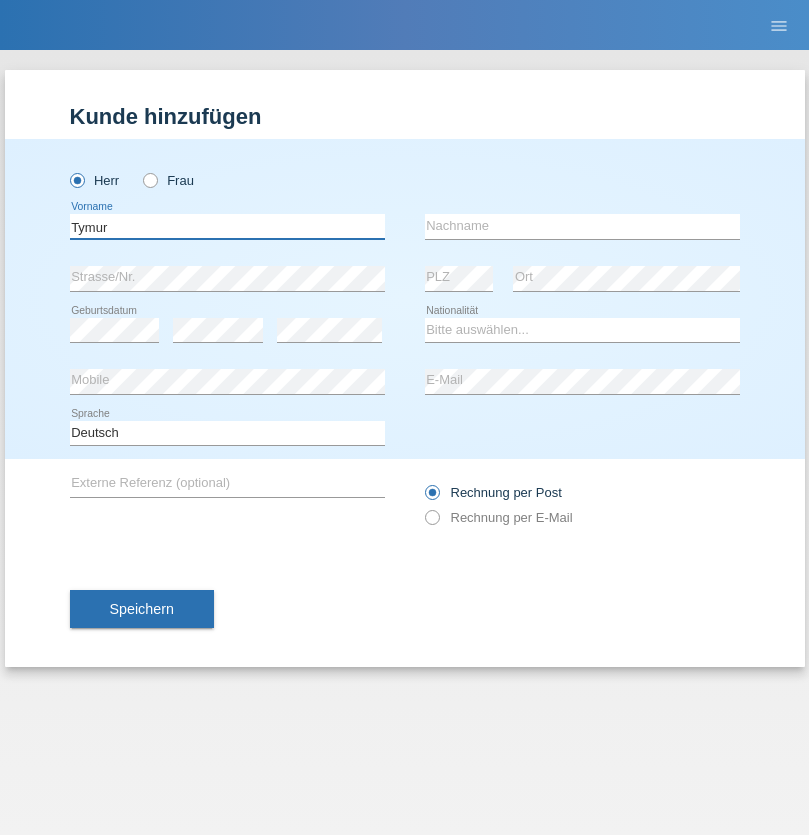 type on "Tymur" 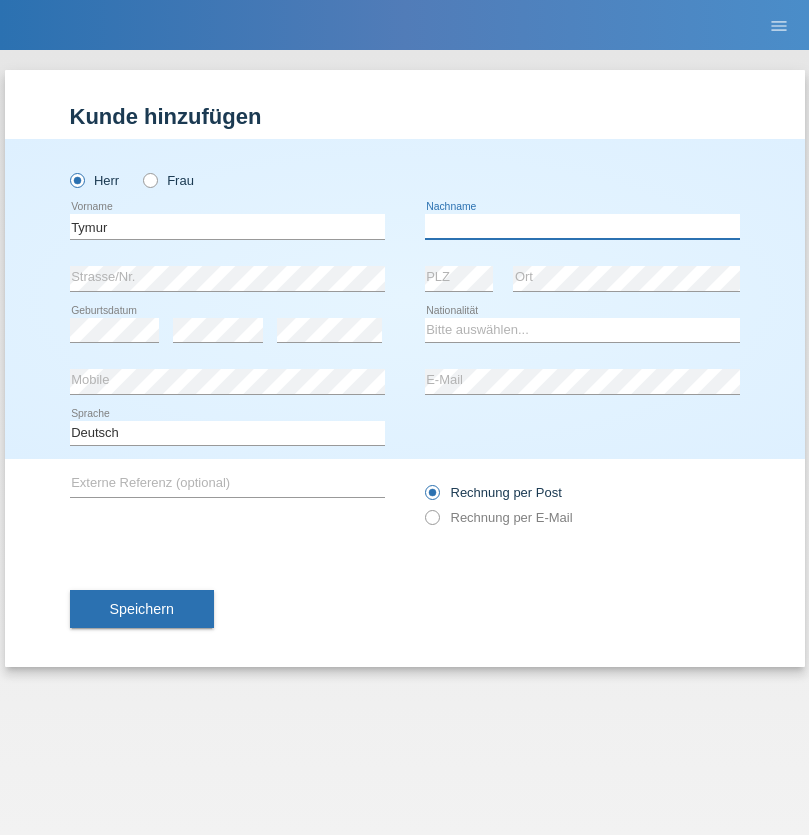 click at bounding box center [582, 226] 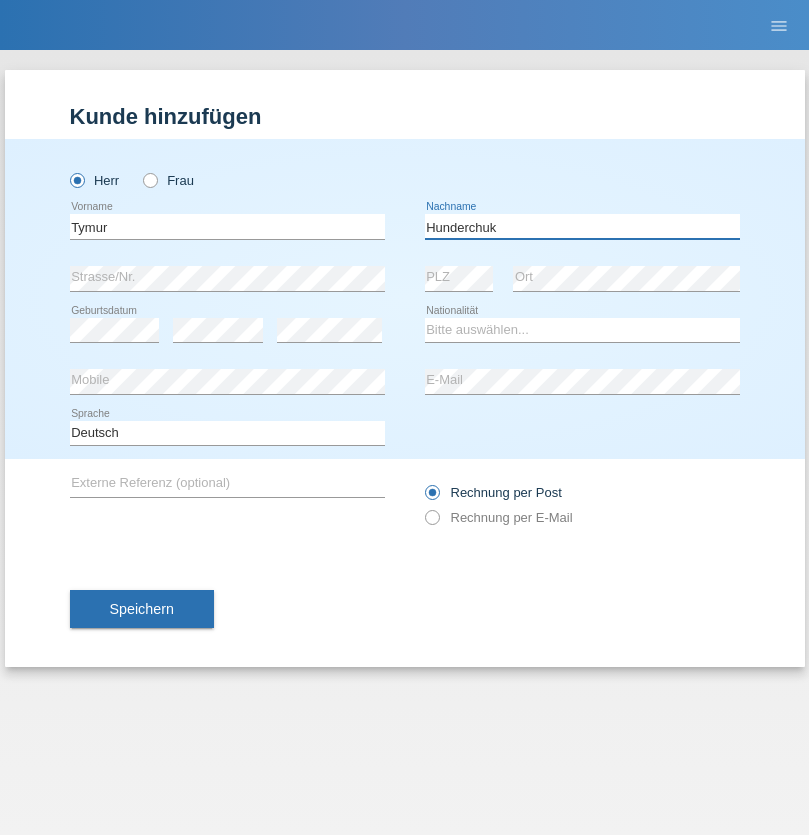type on "Hunderchuk" 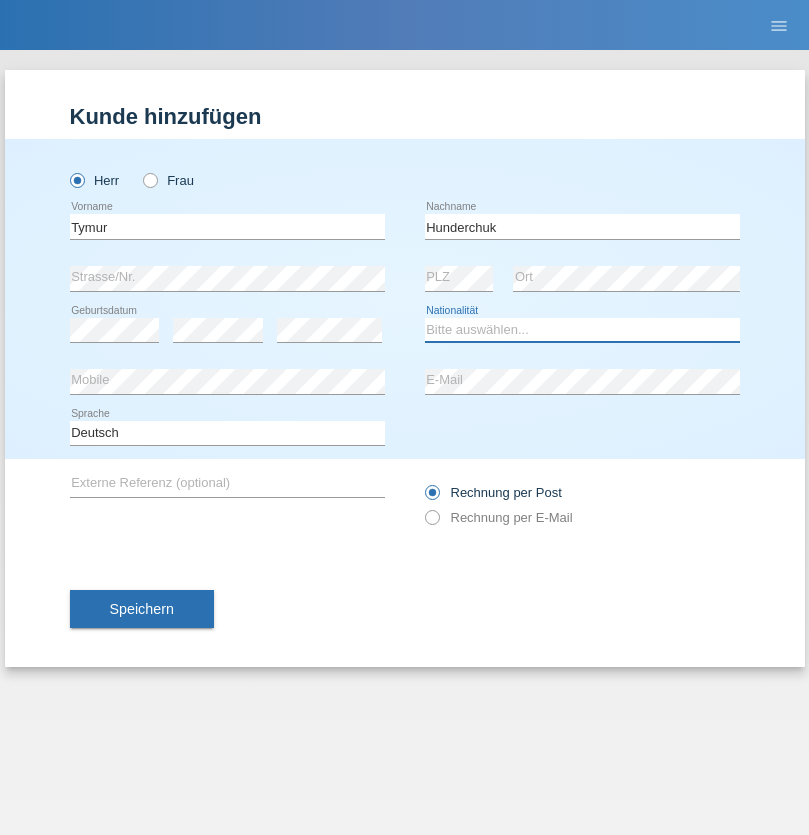 select on "UA" 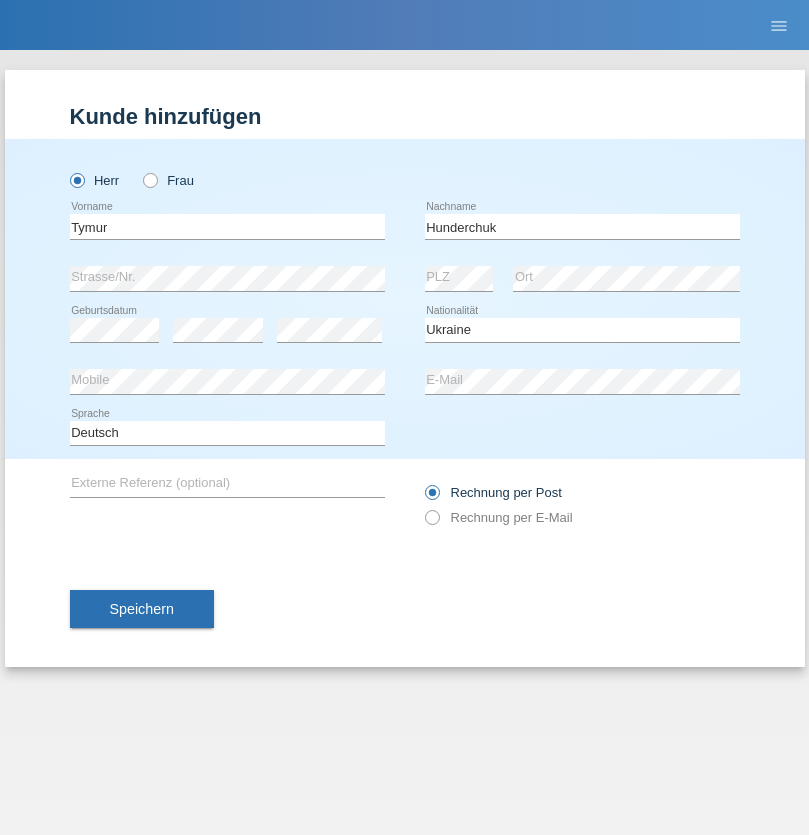 select on "C" 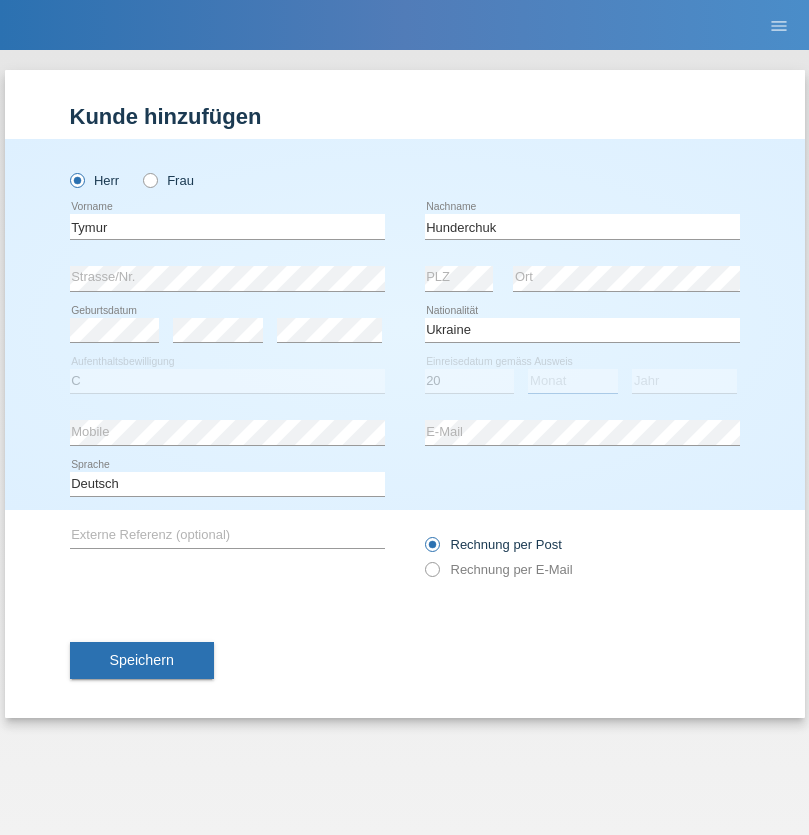 select on "08" 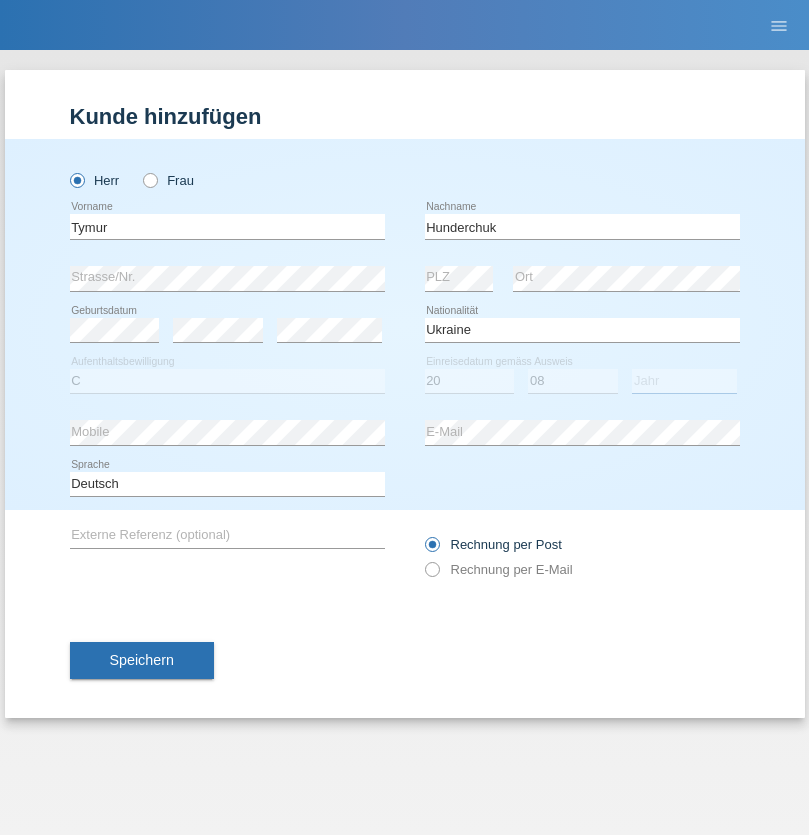 select on "2021" 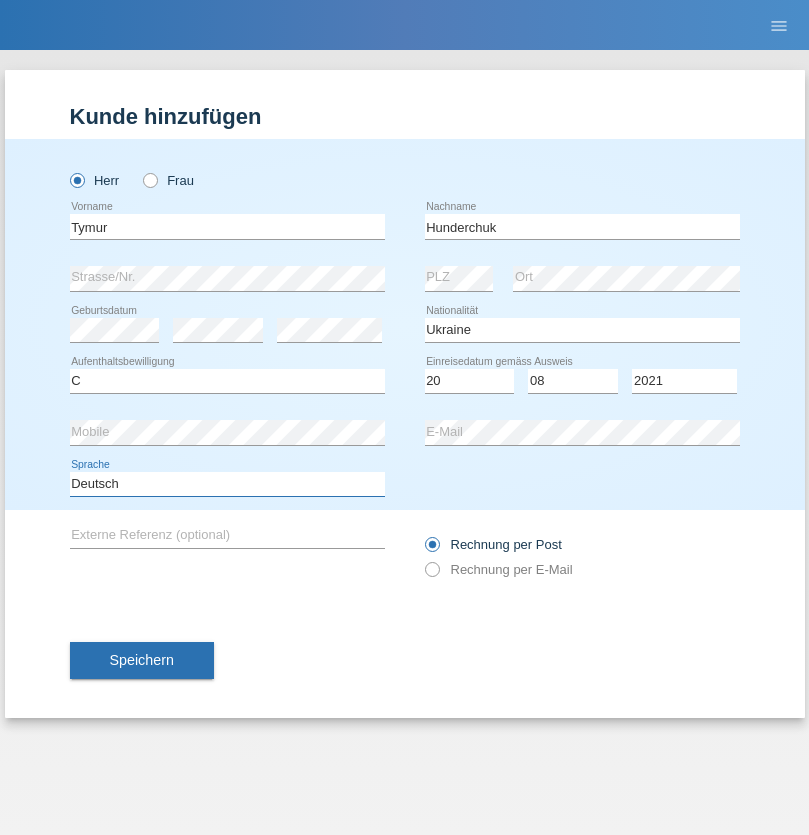 select on "en" 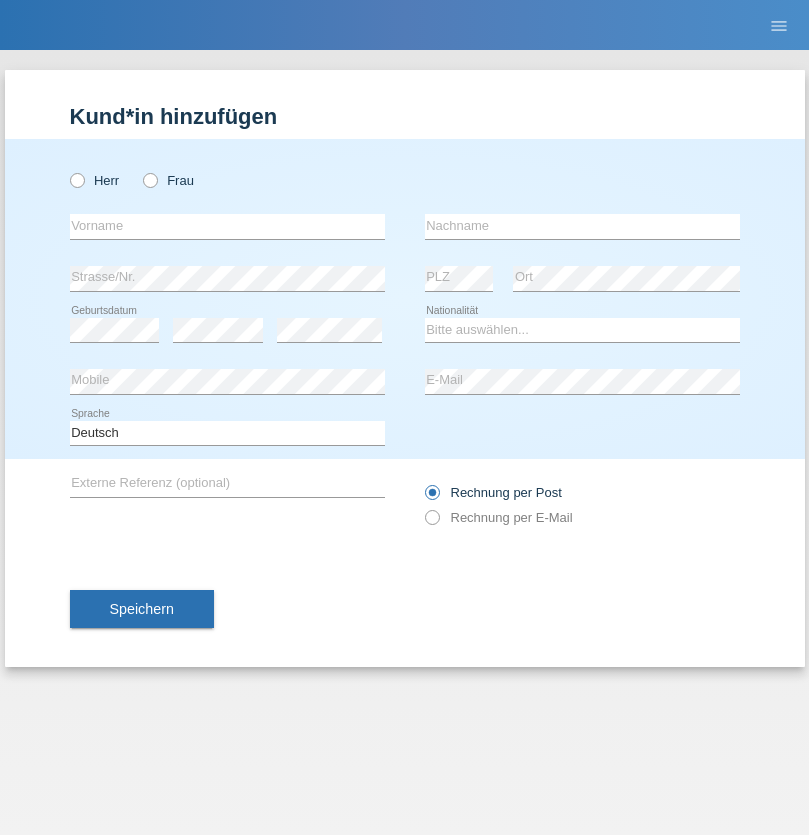 scroll, scrollTop: 0, scrollLeft: 0, axis: both 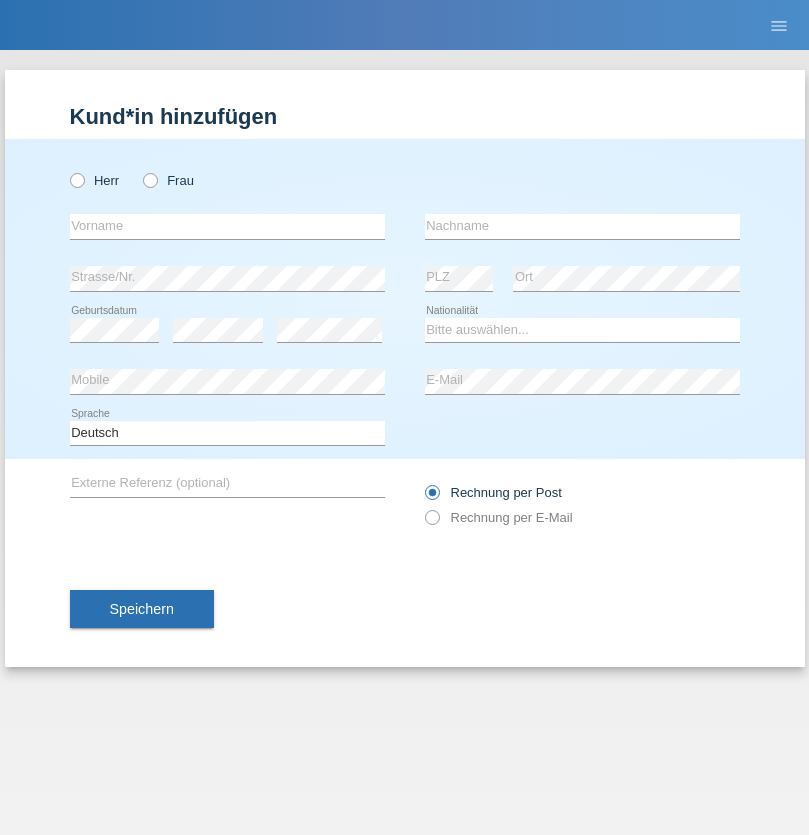 radio on "true" 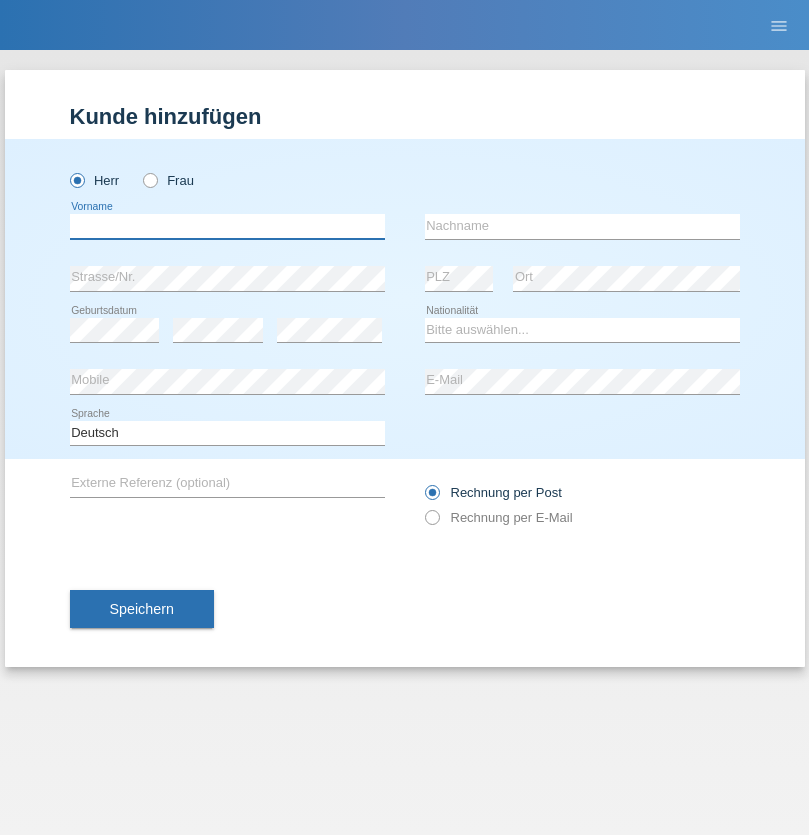 click at bounding box center (227, 226) 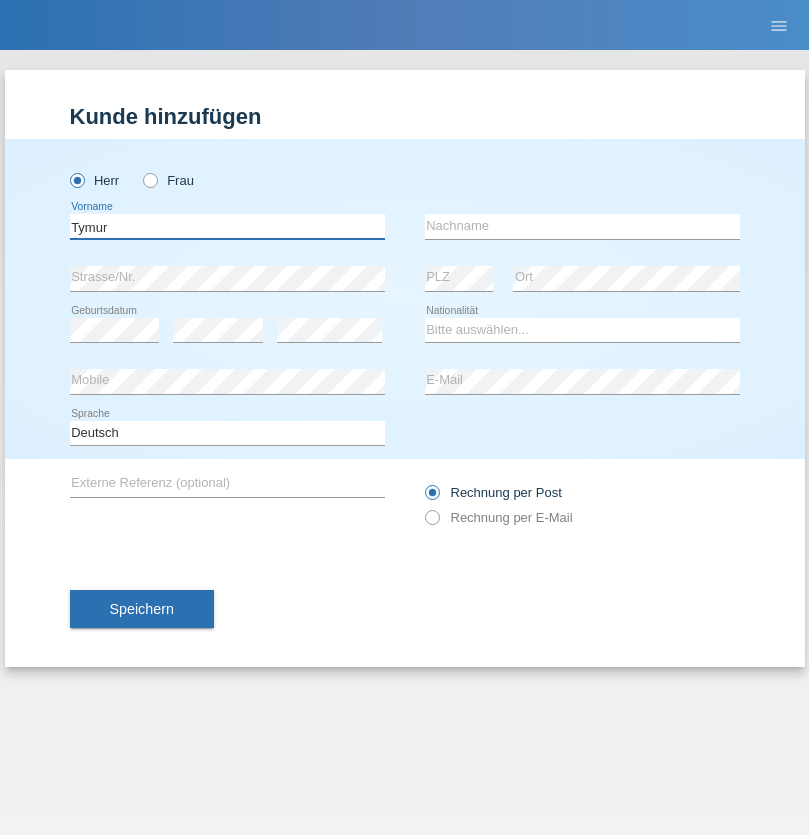 type on "Tymur" 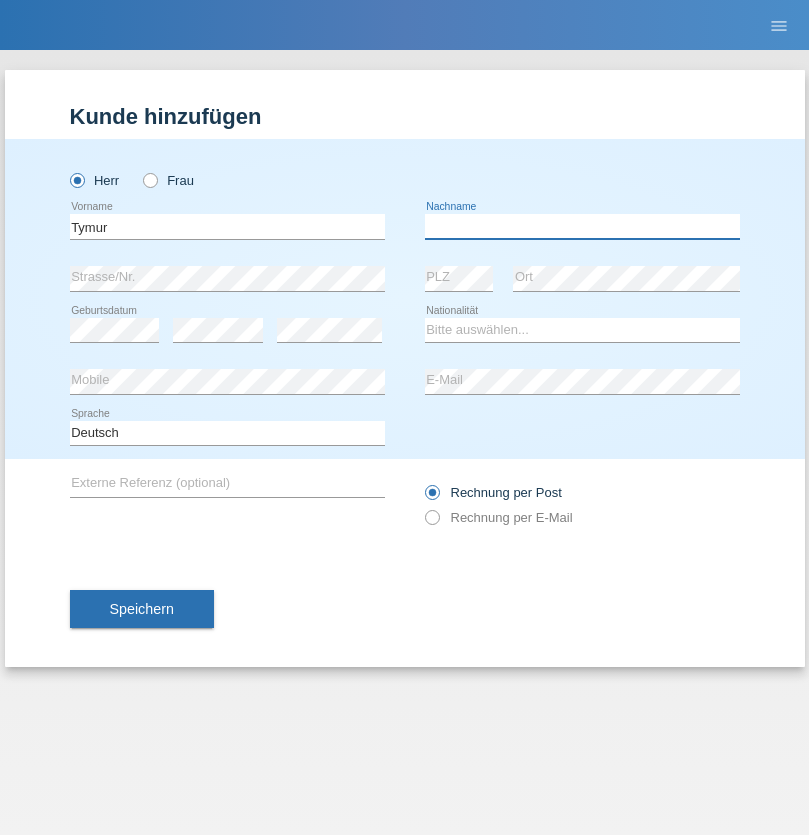click at bounding box center [582, 226] 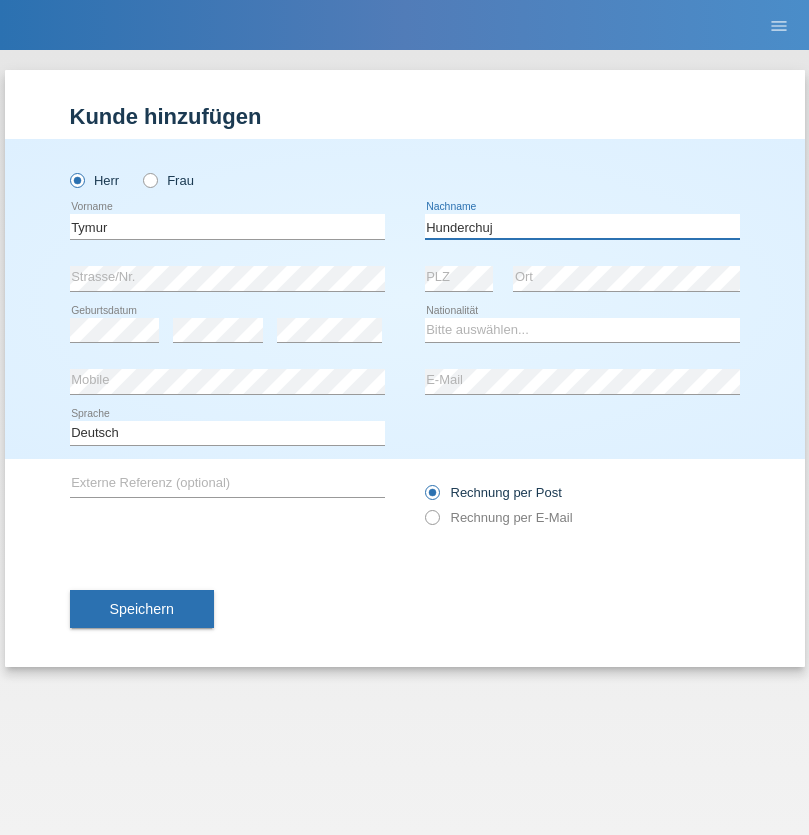 type on "Hunderchuj" 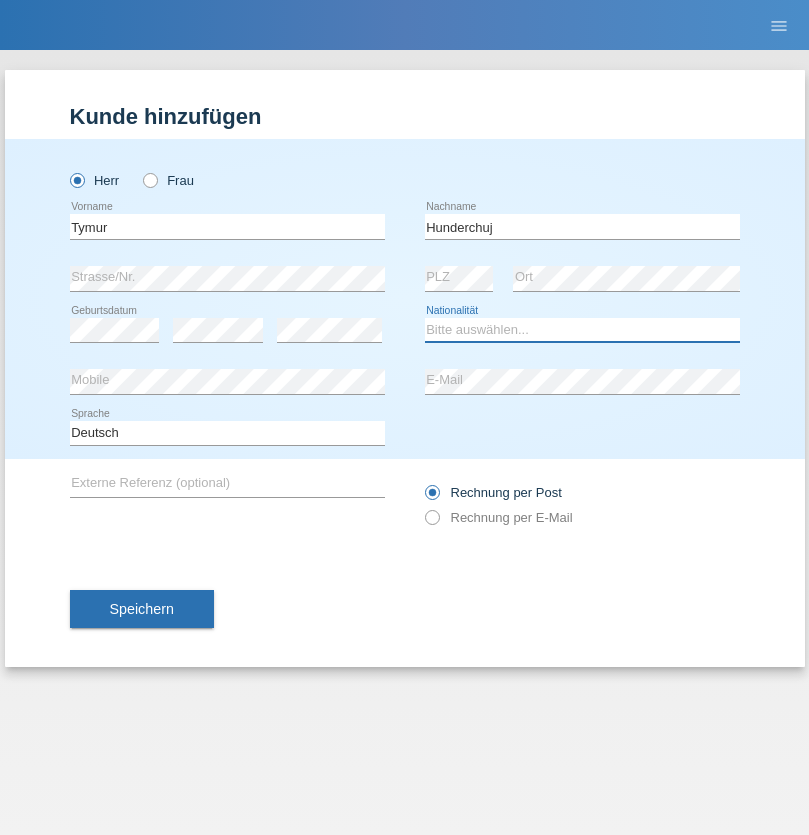 select on "UA" 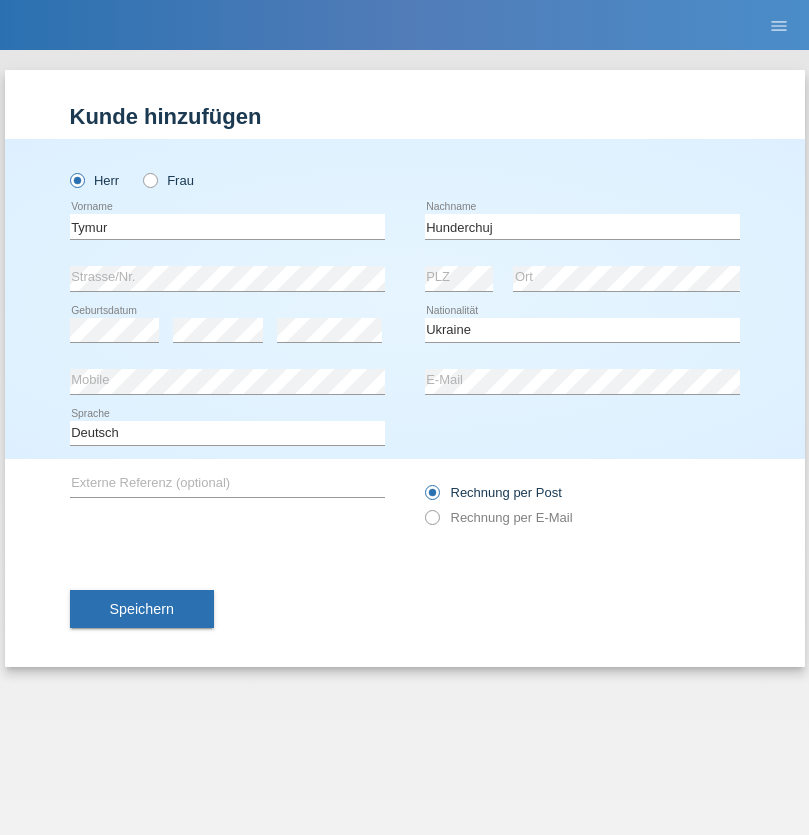select on "C" 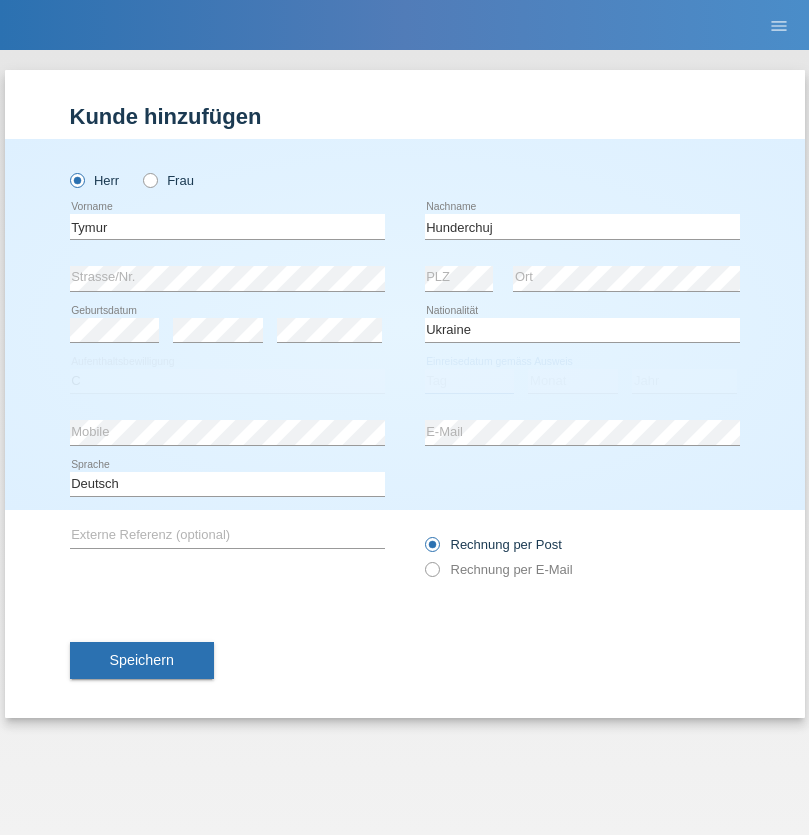 select on "20" 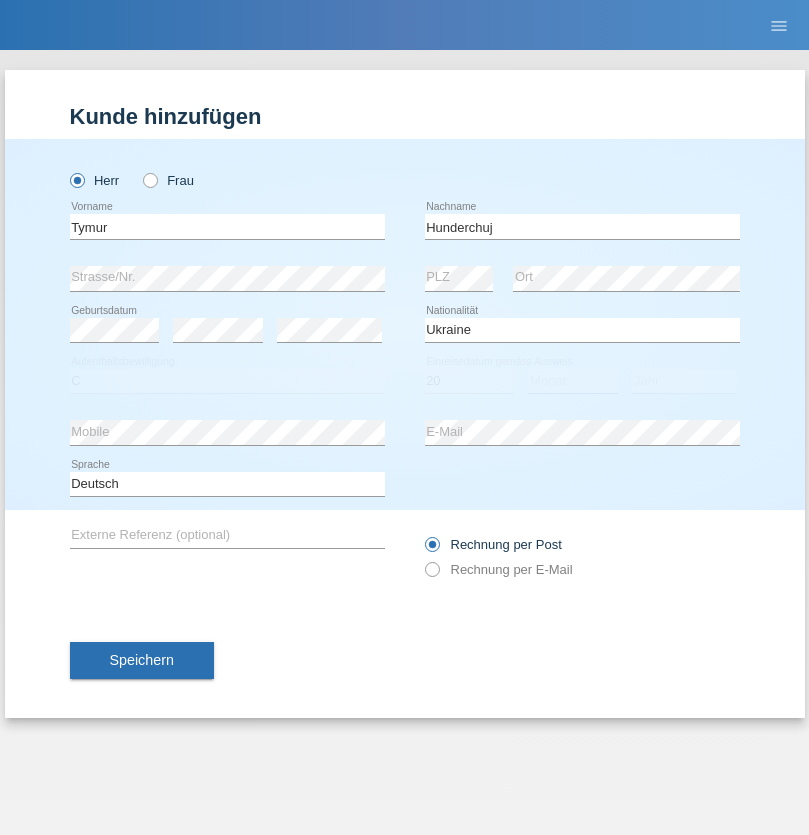 select on "08" 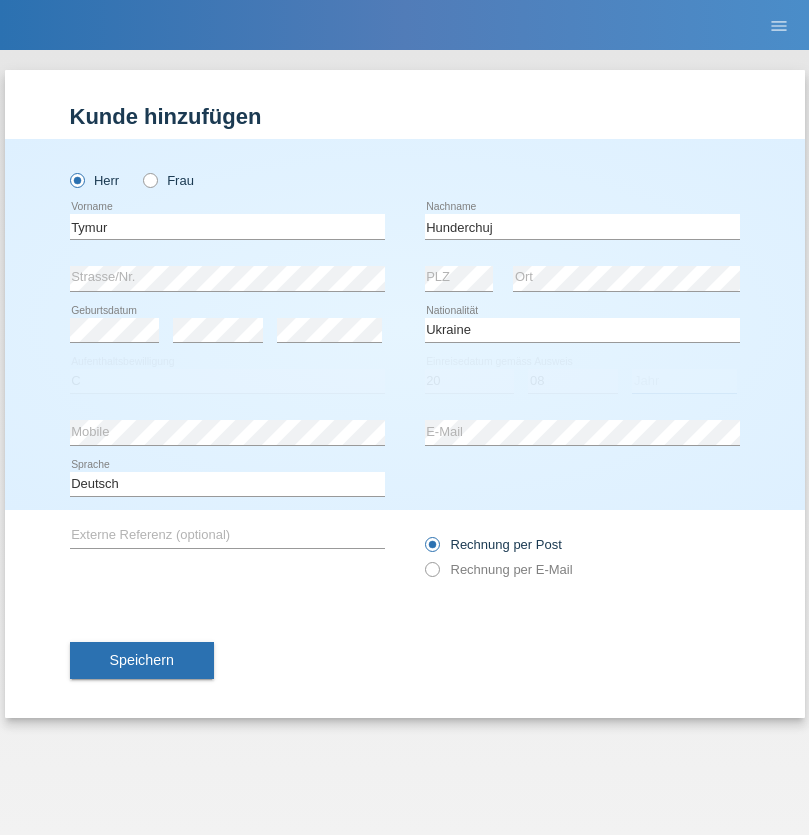 select on "2021" 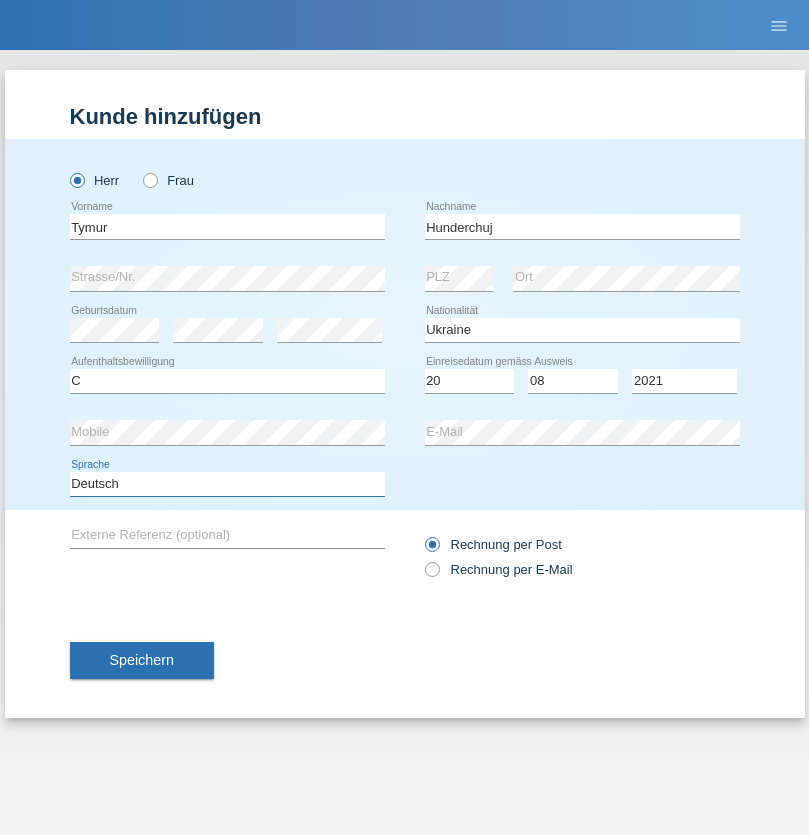 select on "en" 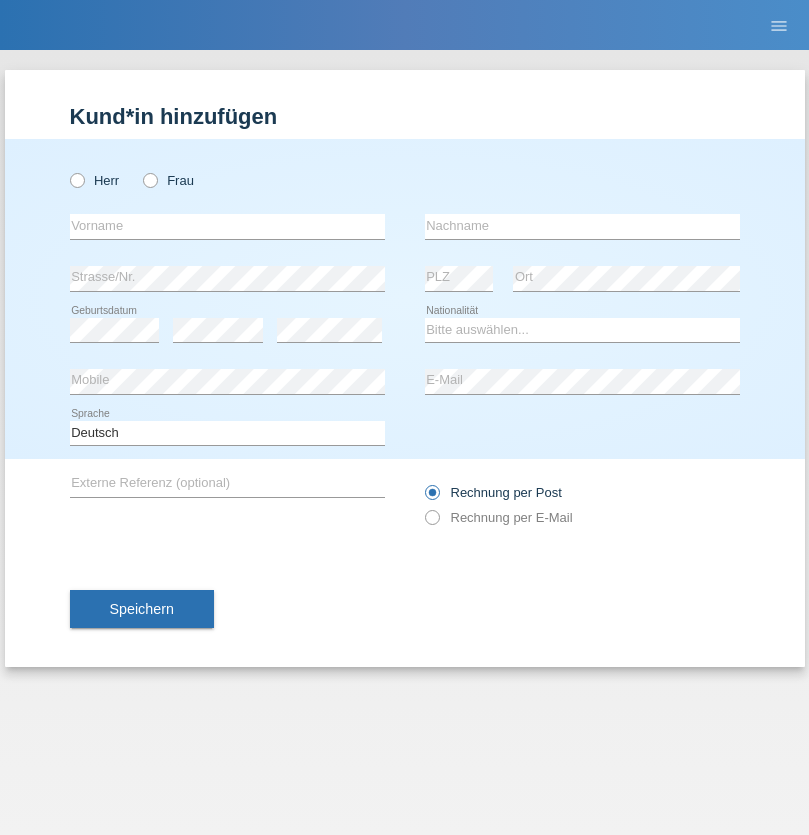 scroll, scrollTop: 0, scrollLeft: 0, axis: both 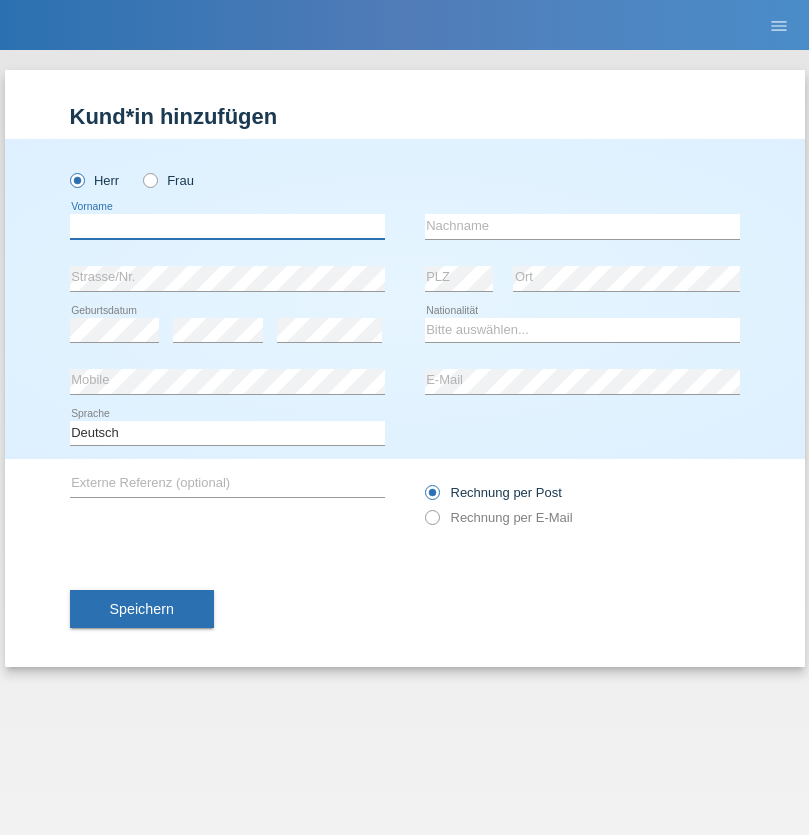 click at bounding box center [227, 226] 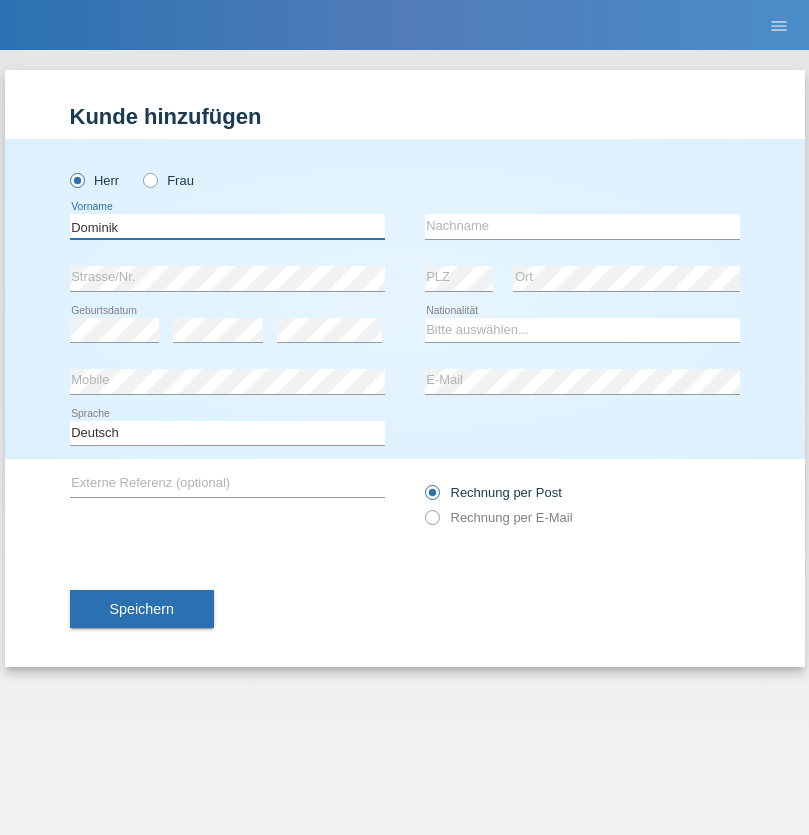 type on "Dominik" 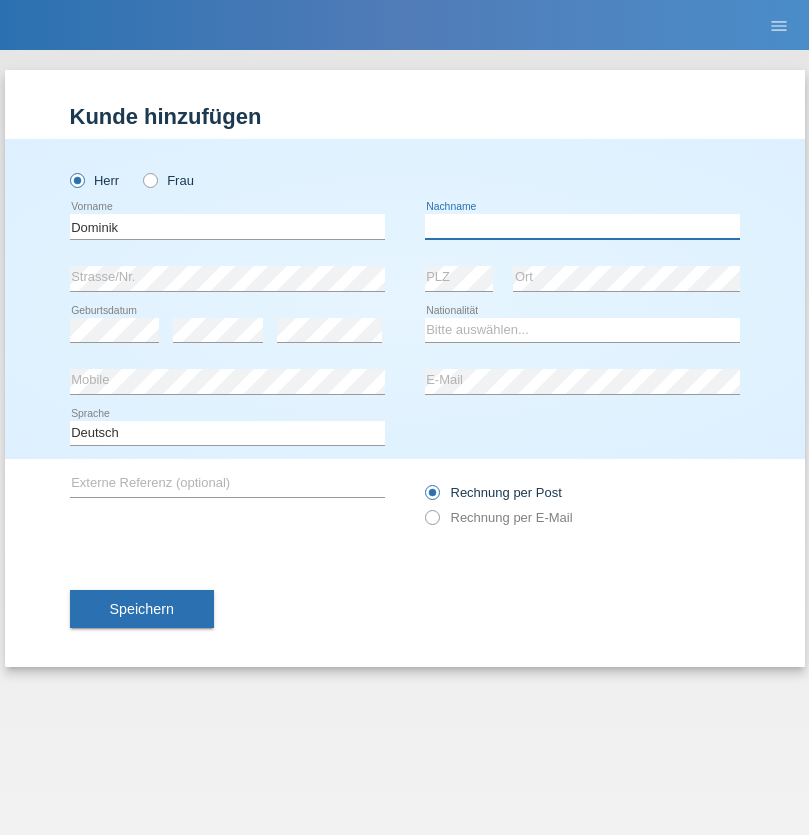 click at bounding box center (582, 226) 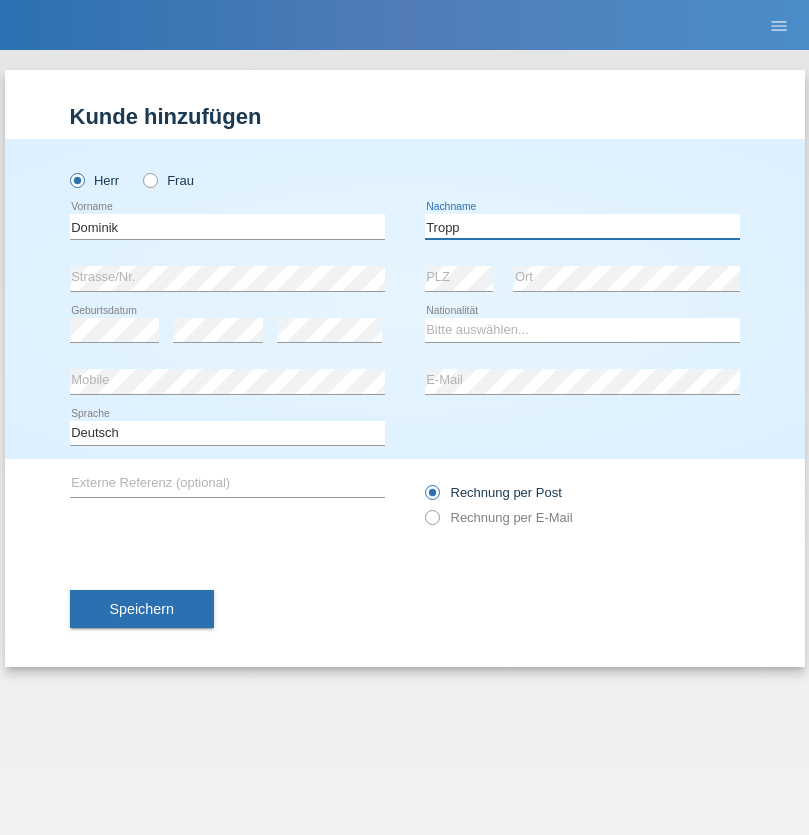 type on "Tropp" 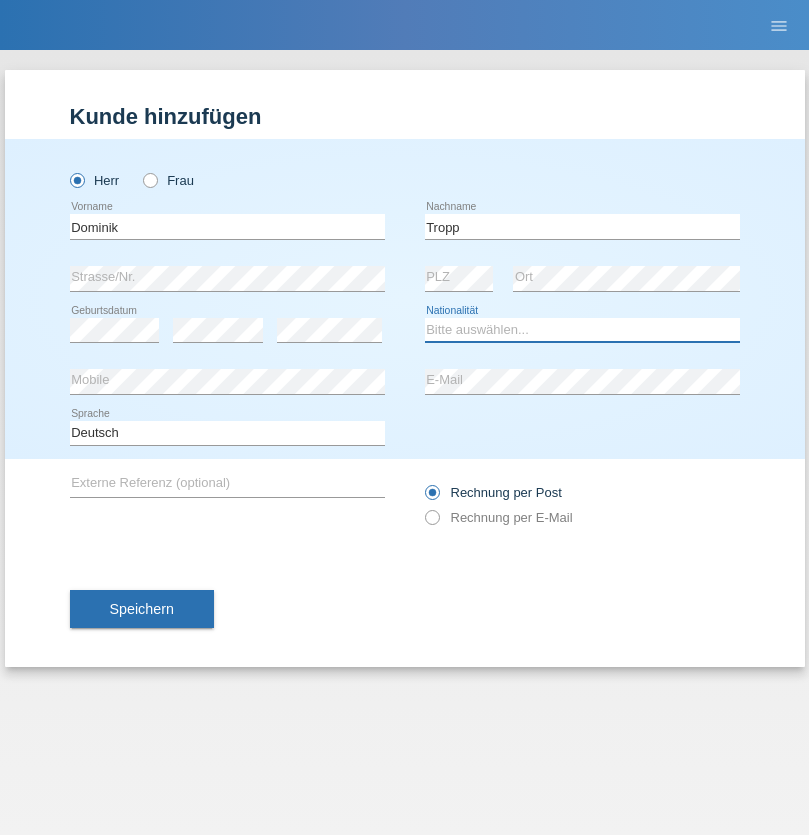select on "SK" 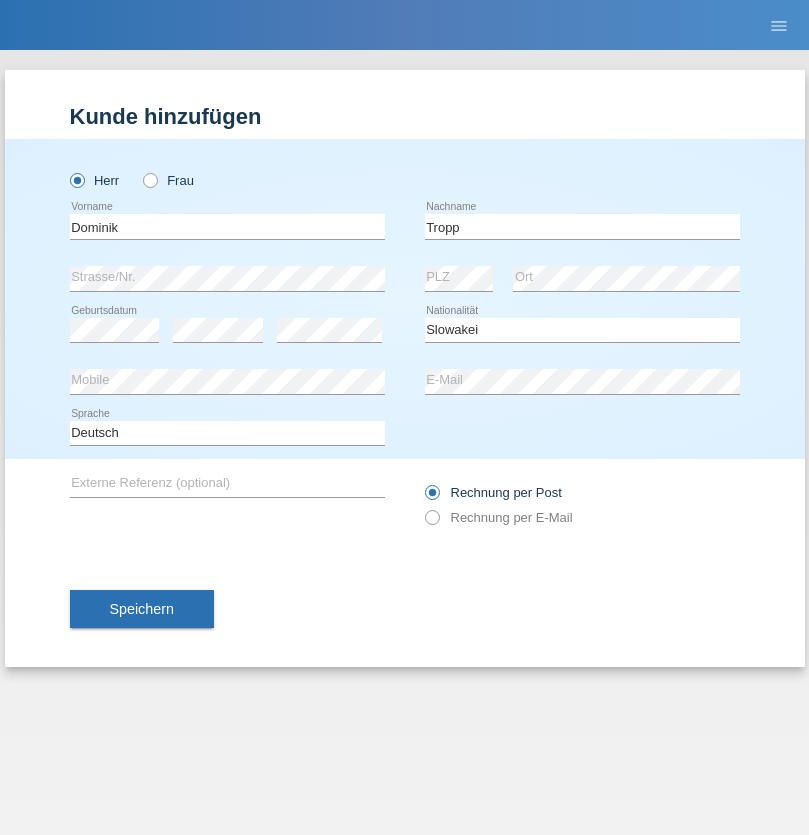 select on "C" 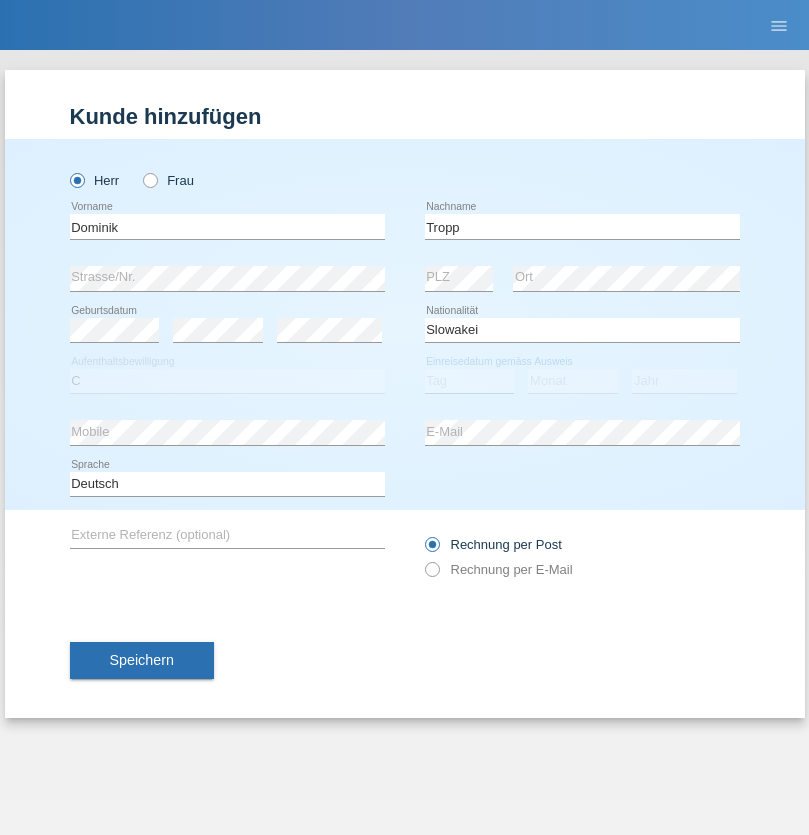 select on "09" 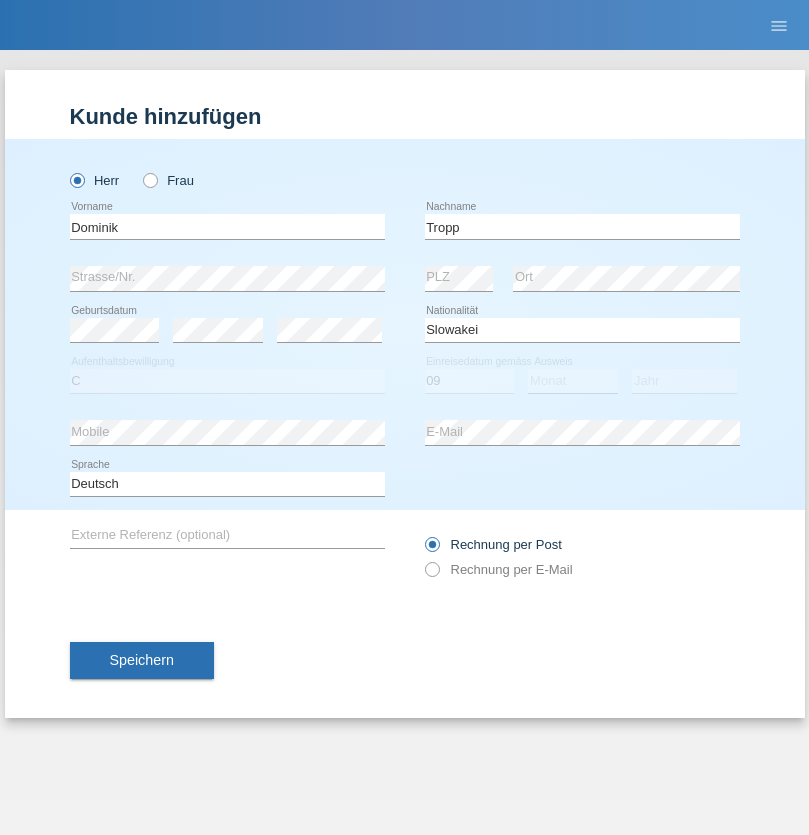 select on "08" 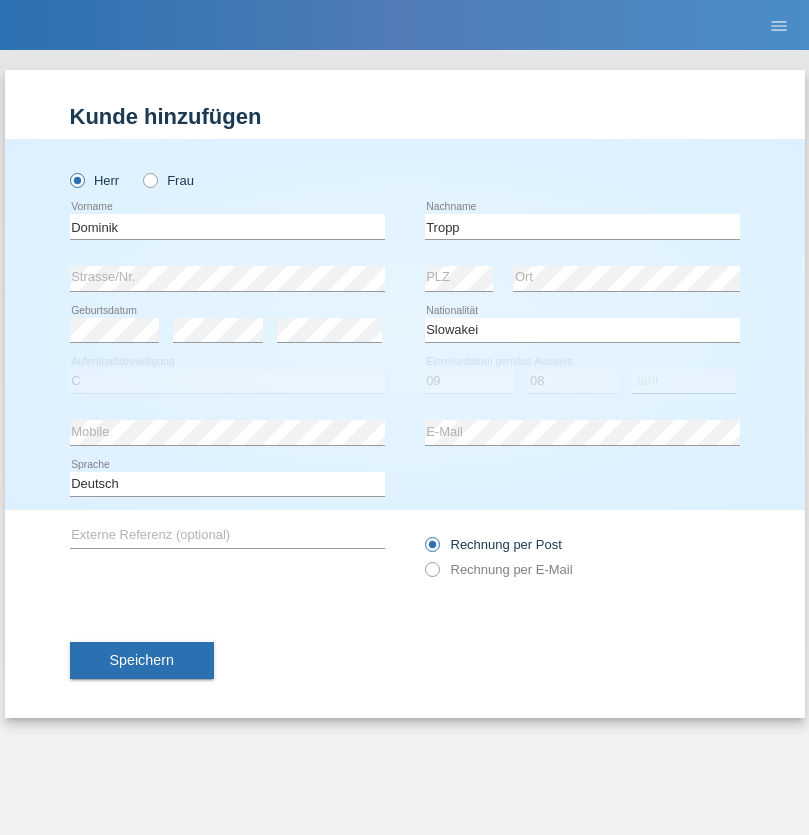 select on "2021" 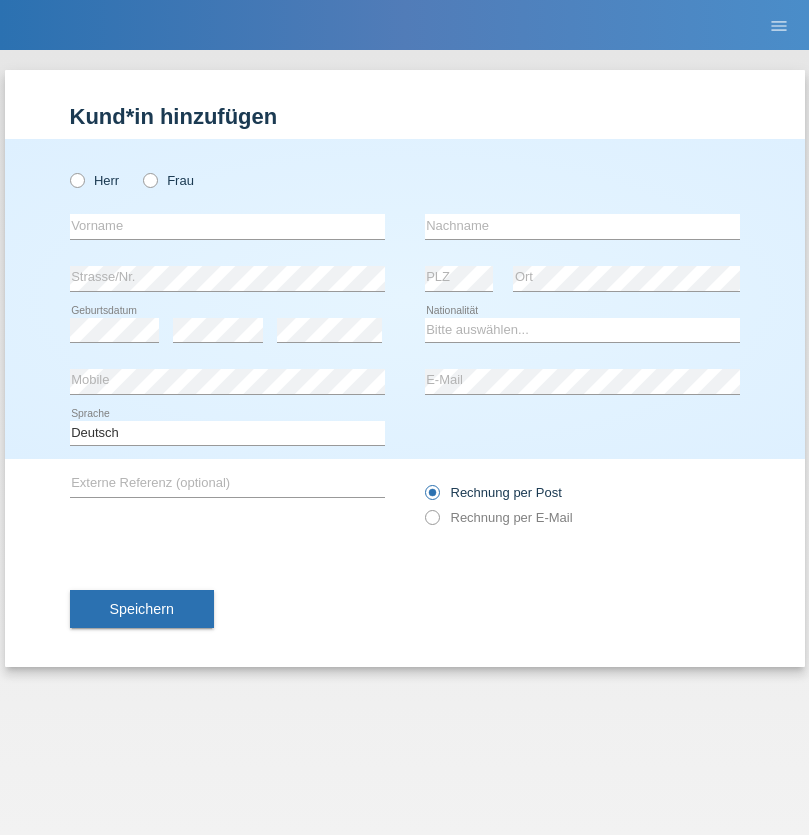 scroll, scrollTop: 0, scrollLeft: 0, axis: both 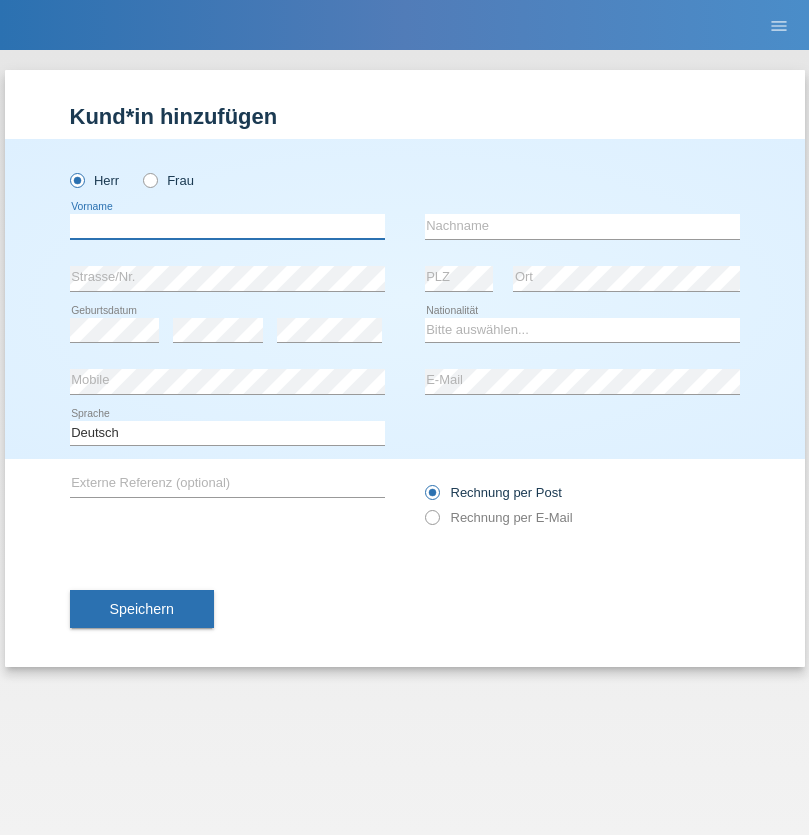 click at bounding box center [227, 226] 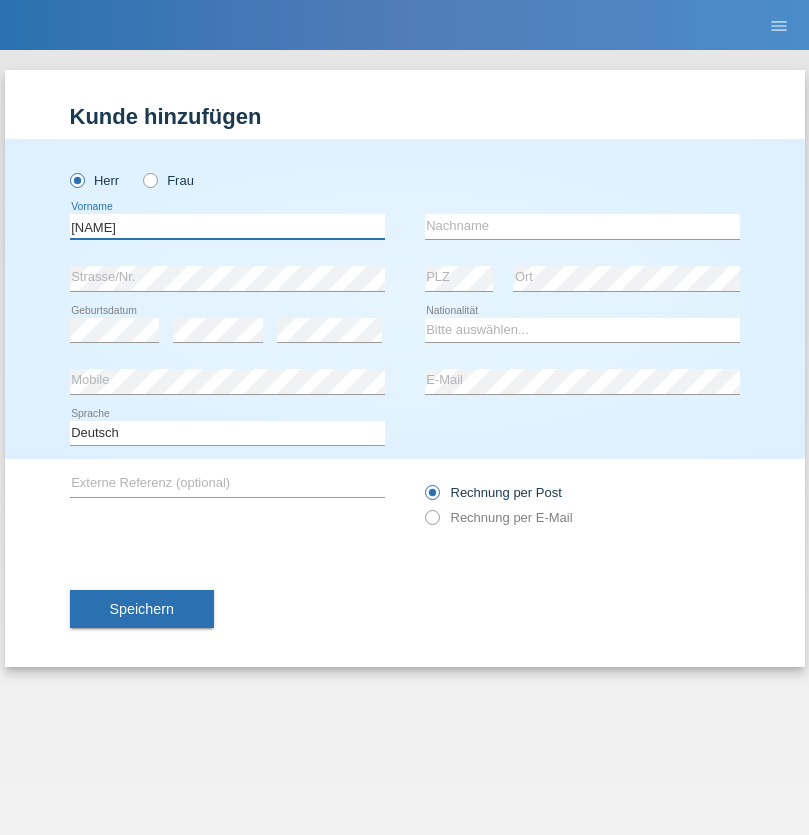 type on "Dirk" 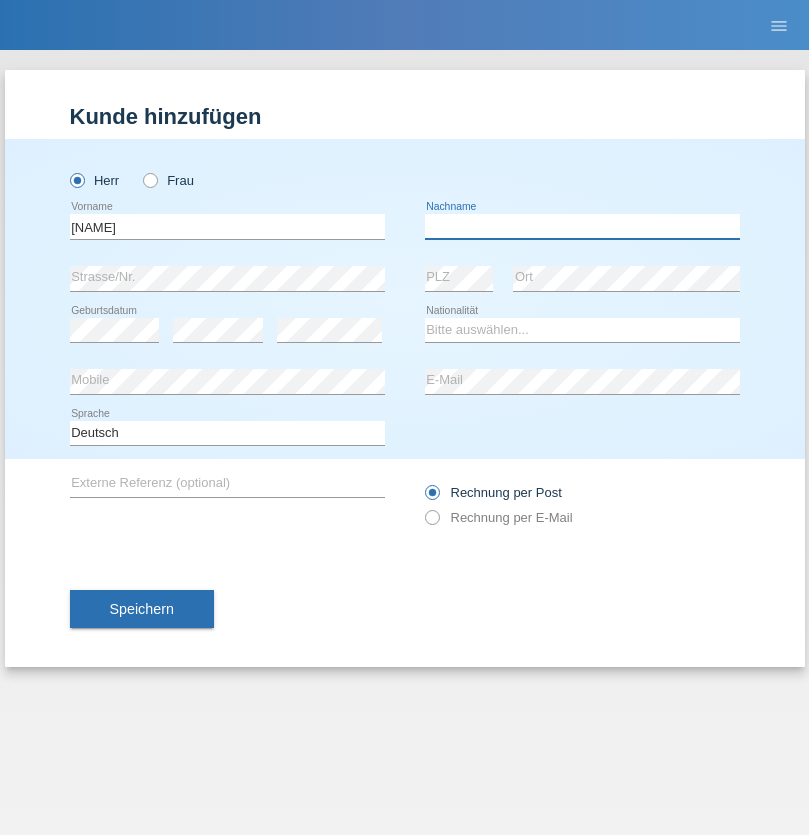 click at bounding box center [582, 226] 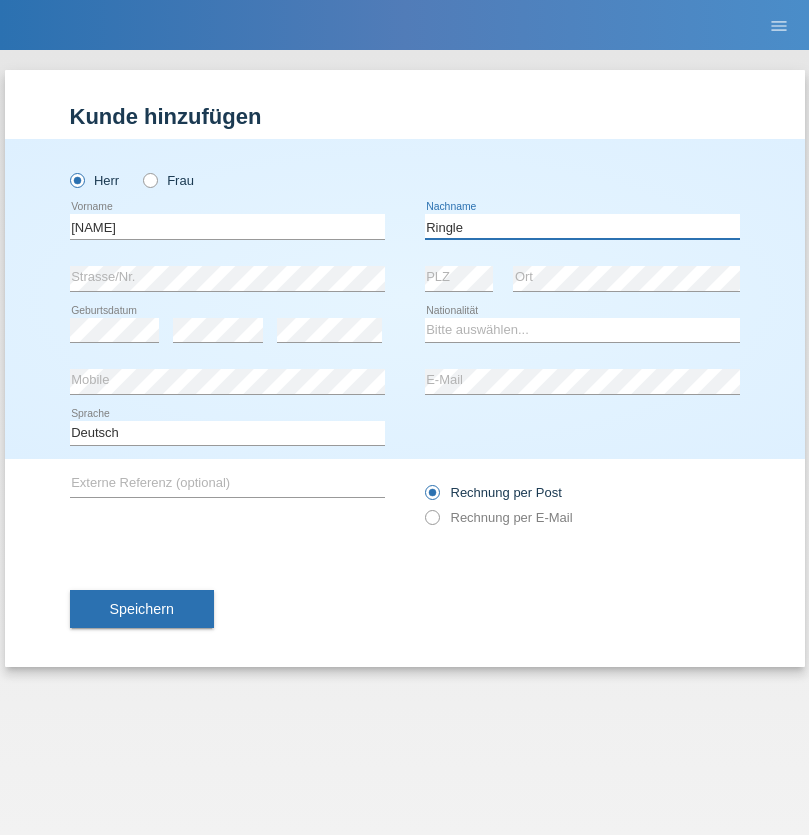 type on "Ringle" 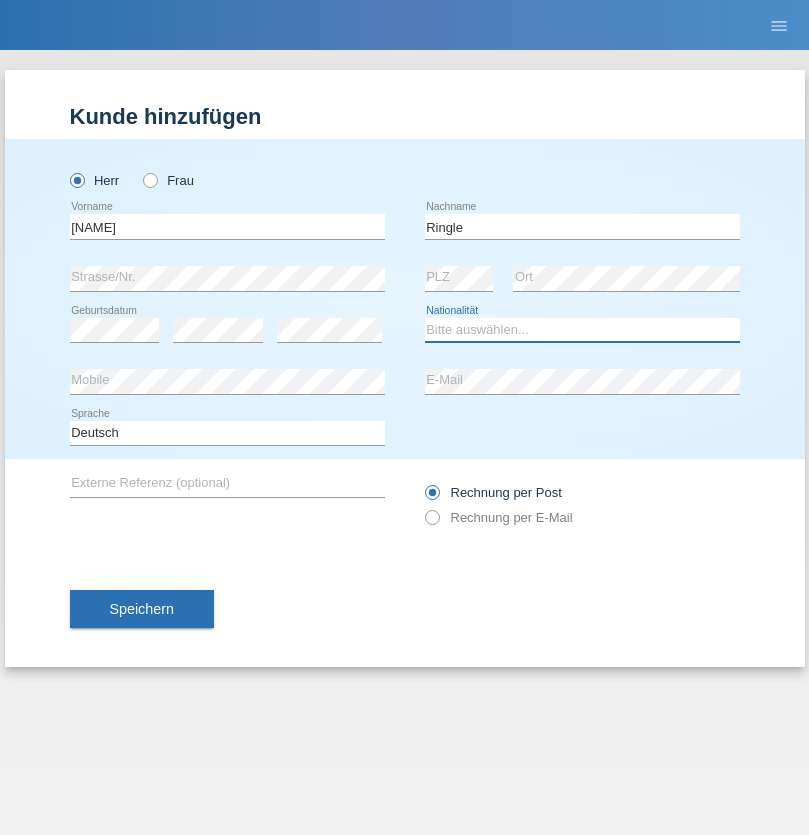 select on "DE" 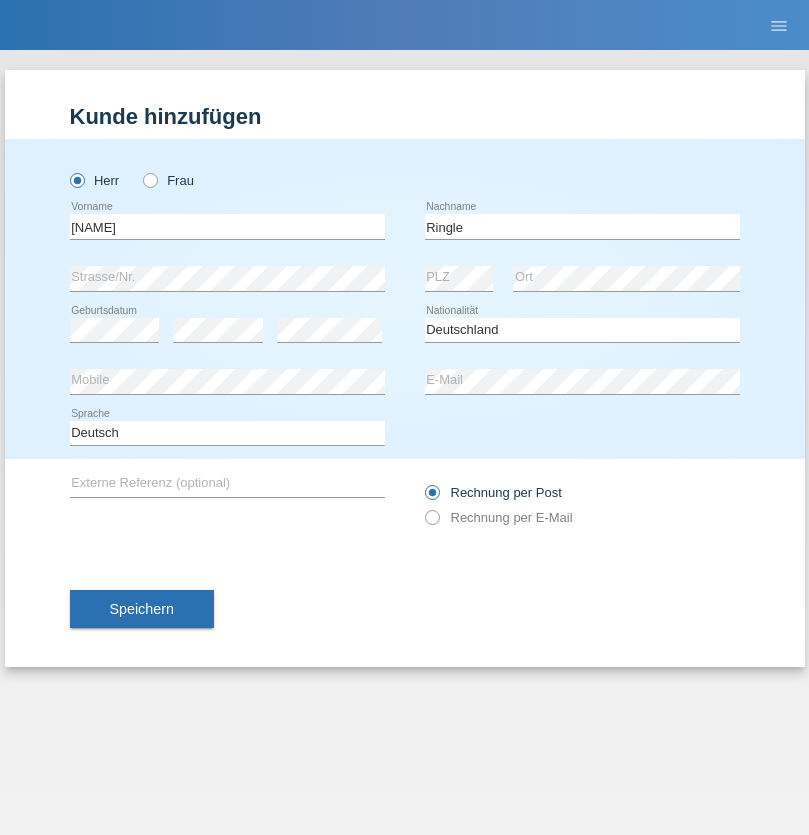 select on "C" 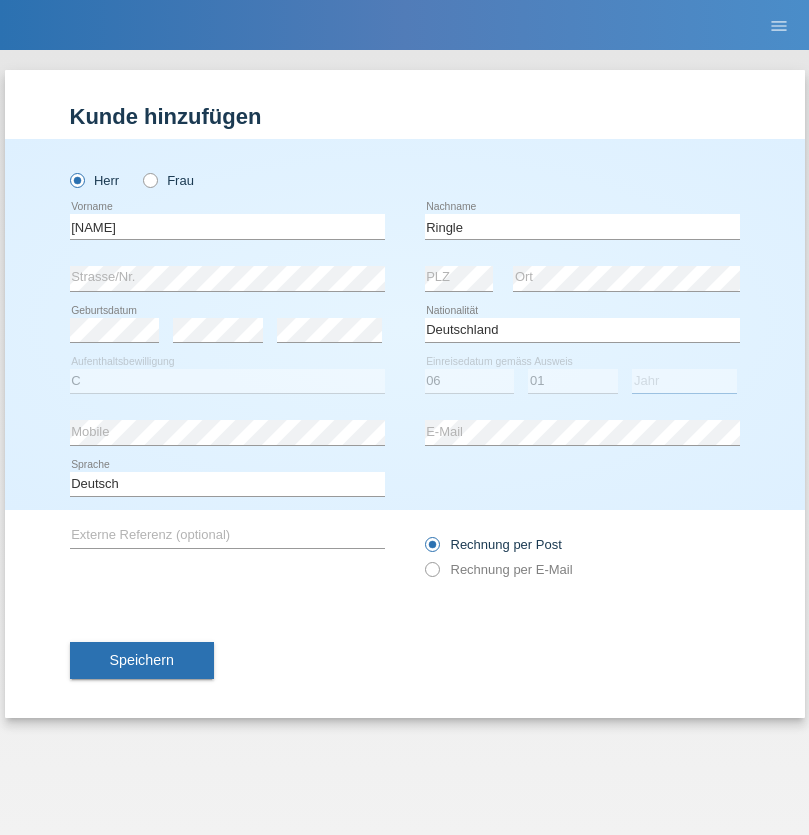 select on "2021" 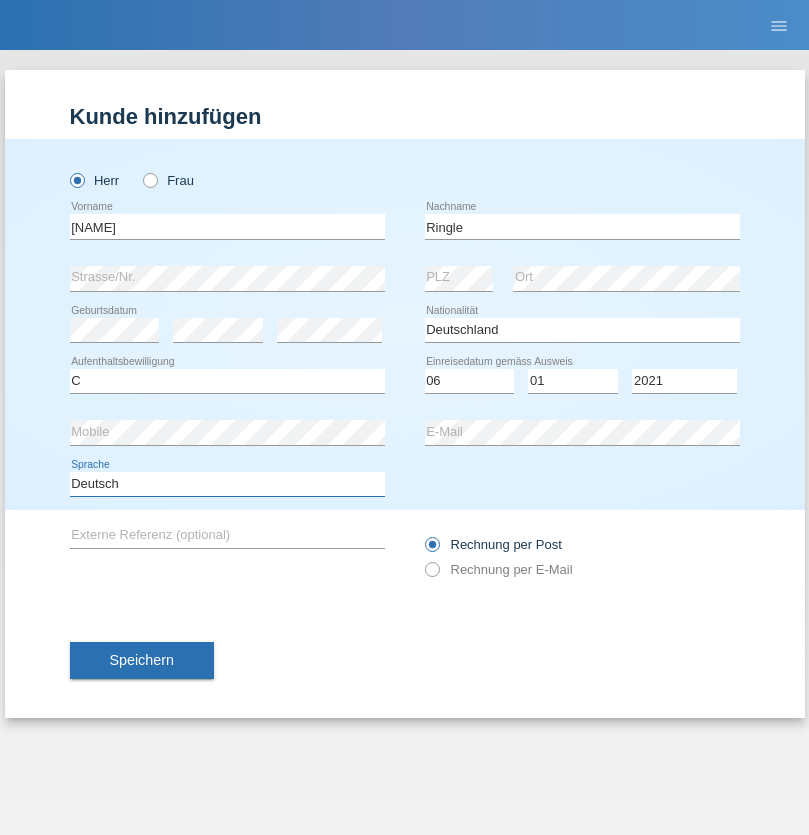 select on "en" 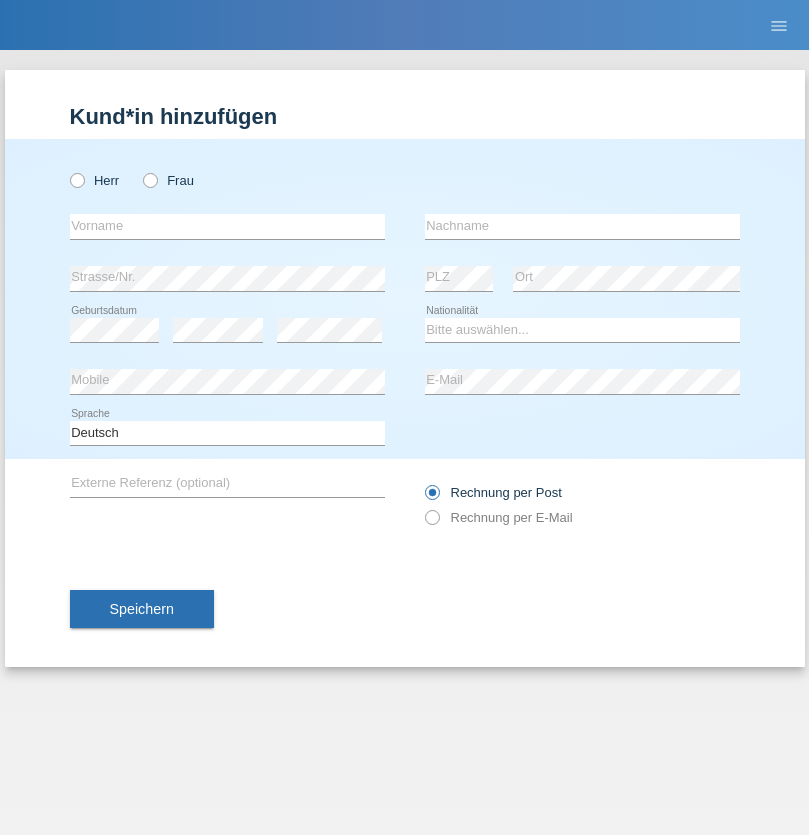 scroll, scrollTop: 0, scrollLeft: 0, axis: both 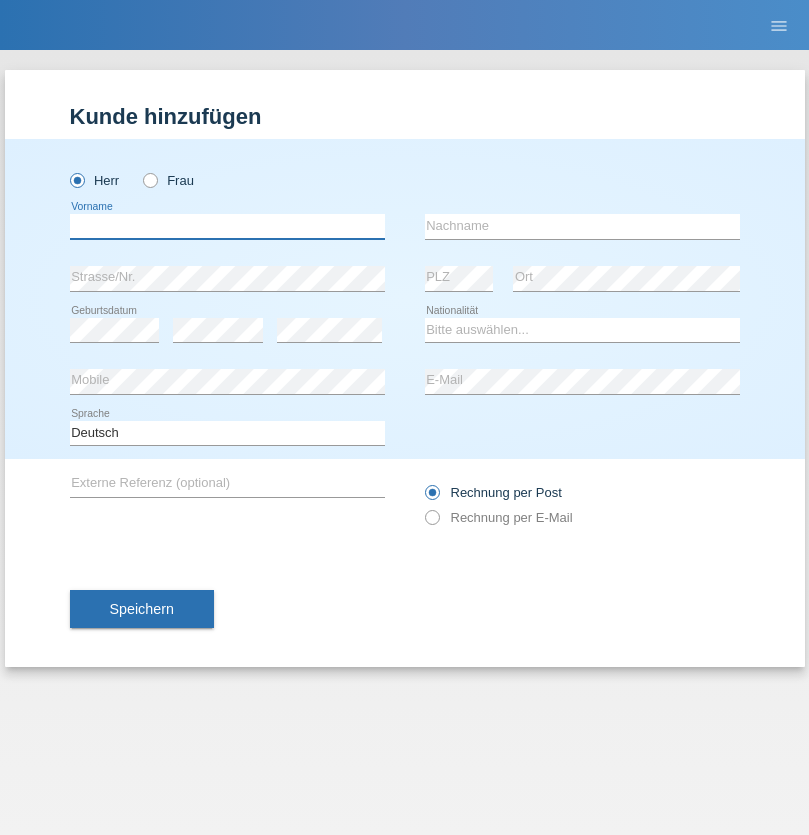 click at bounding box center [227, 226] 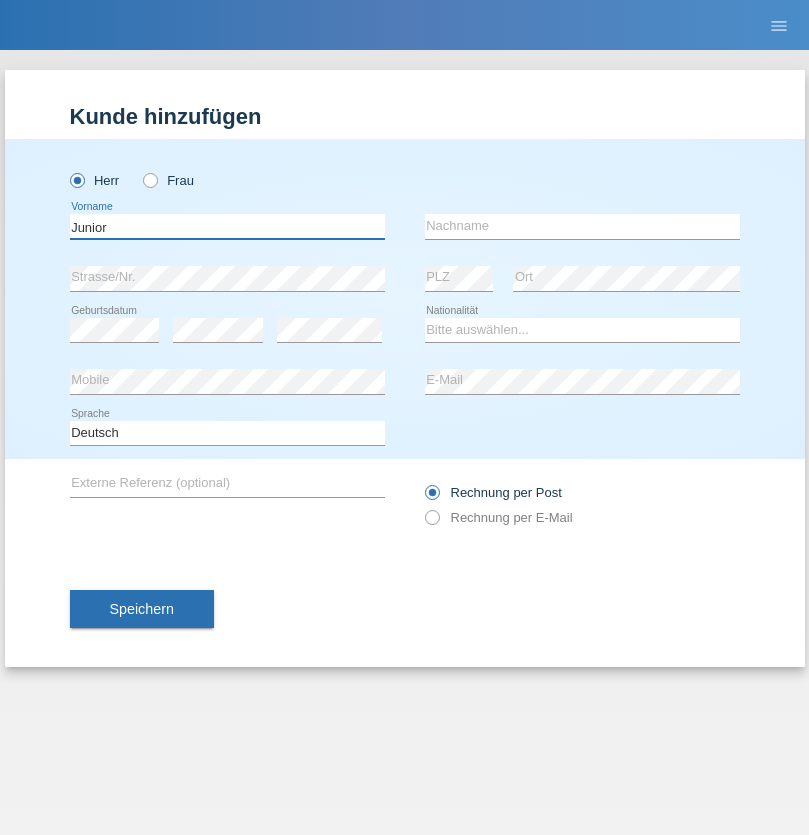 type on "Junior" 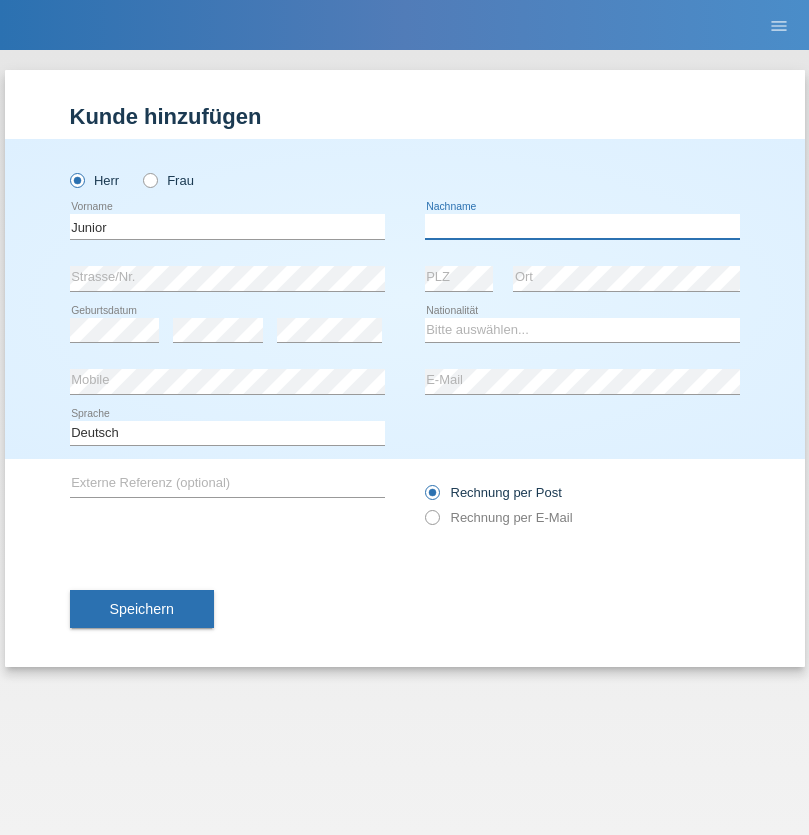click at bounding box center (582, 226) 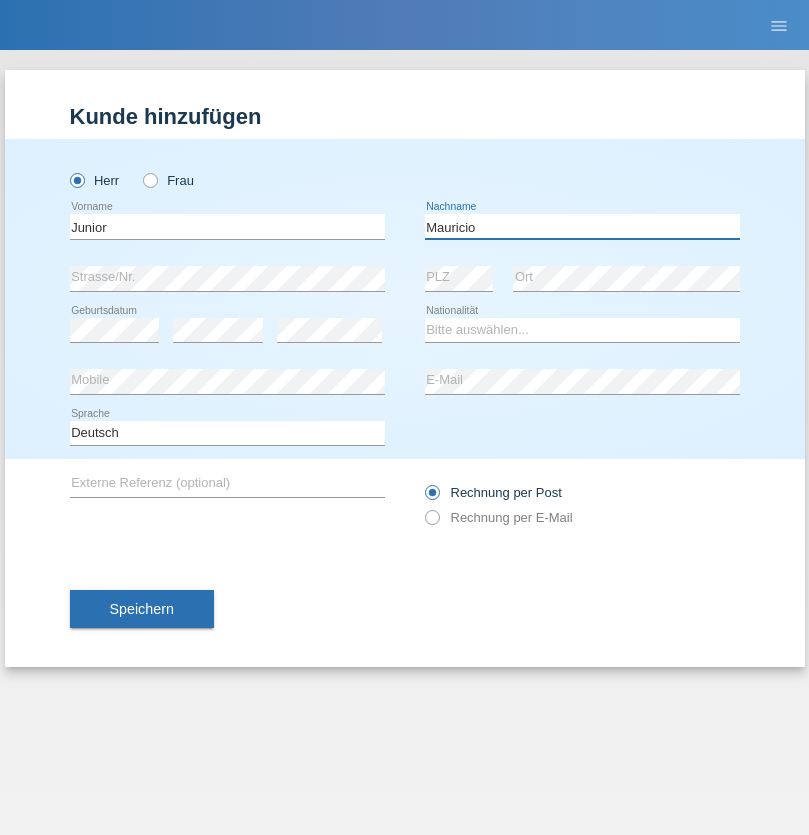 type on "Mauricio" 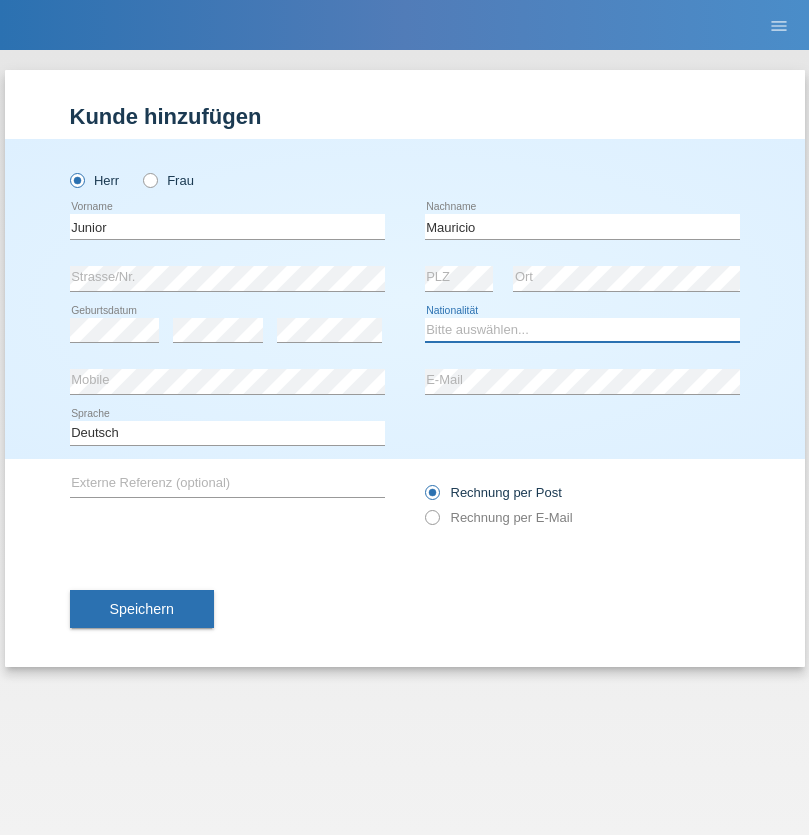 select on "CH" 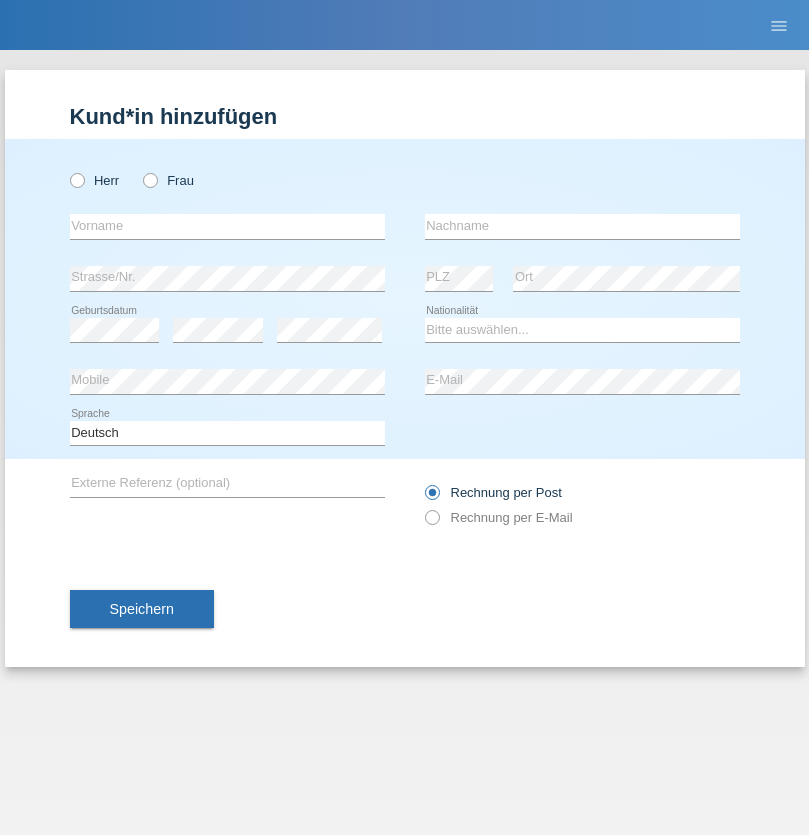 scroll, scrollTop: 0, scrollLeft: 0, axis: both 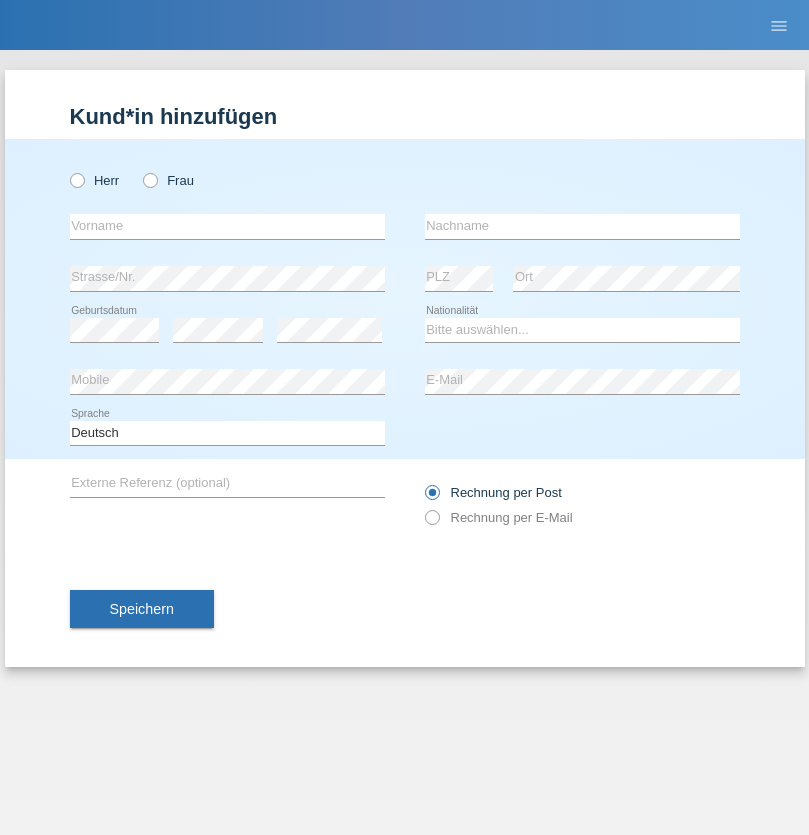 radio on "true" 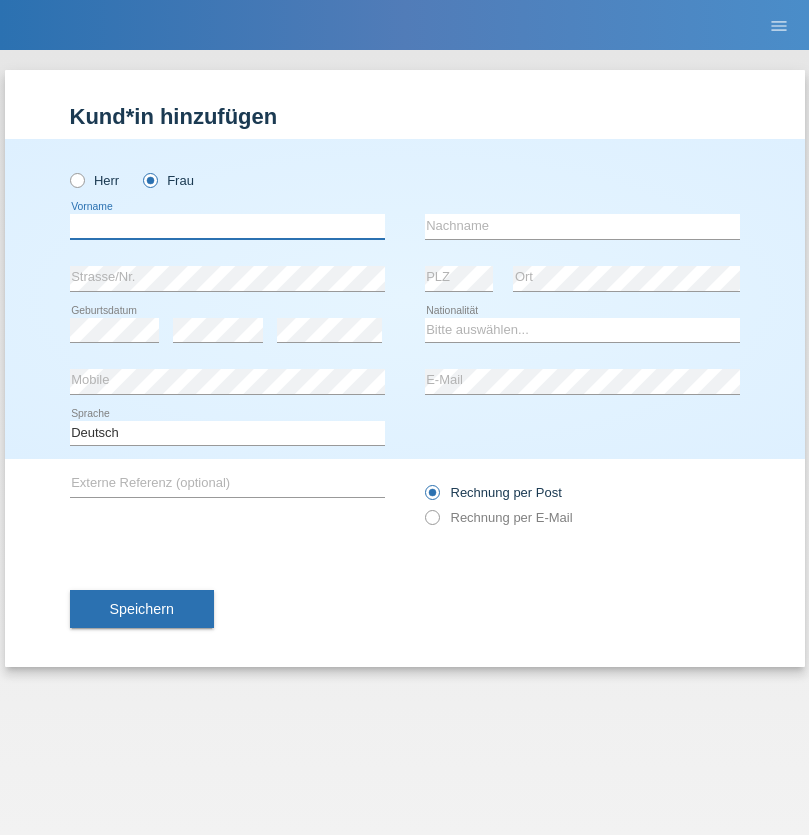 click at bounding box center (227, 226) 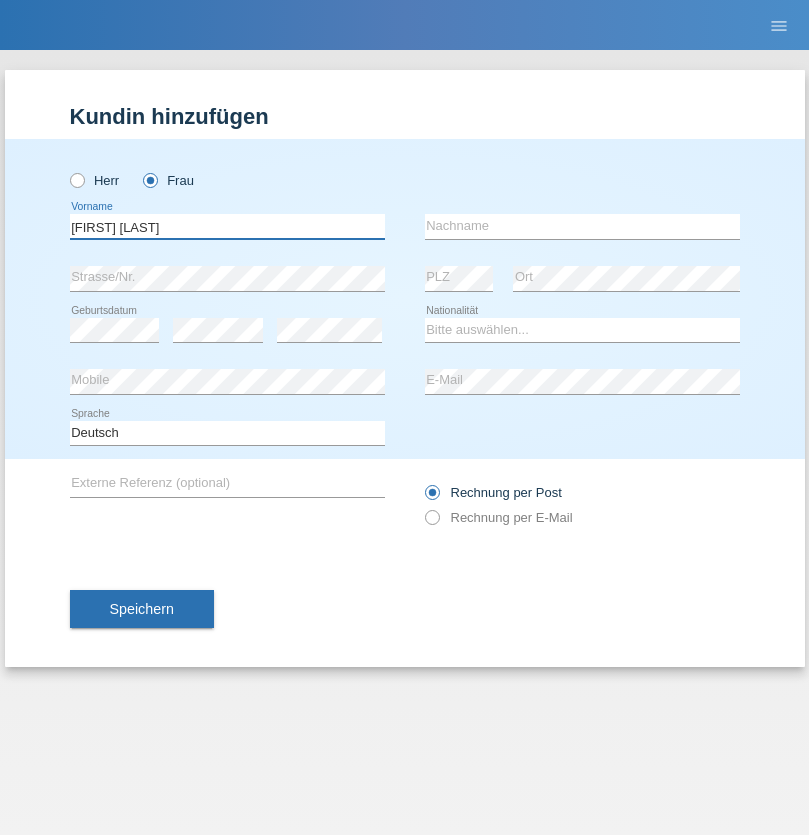 type on "Maria Fernanda" 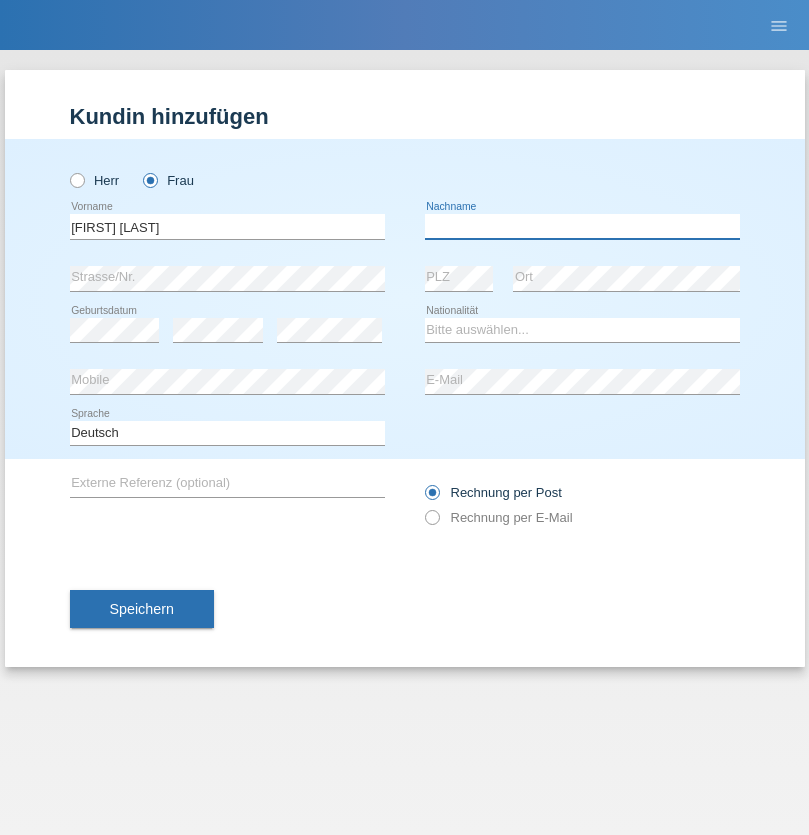 click at bounding box center [582, 226] 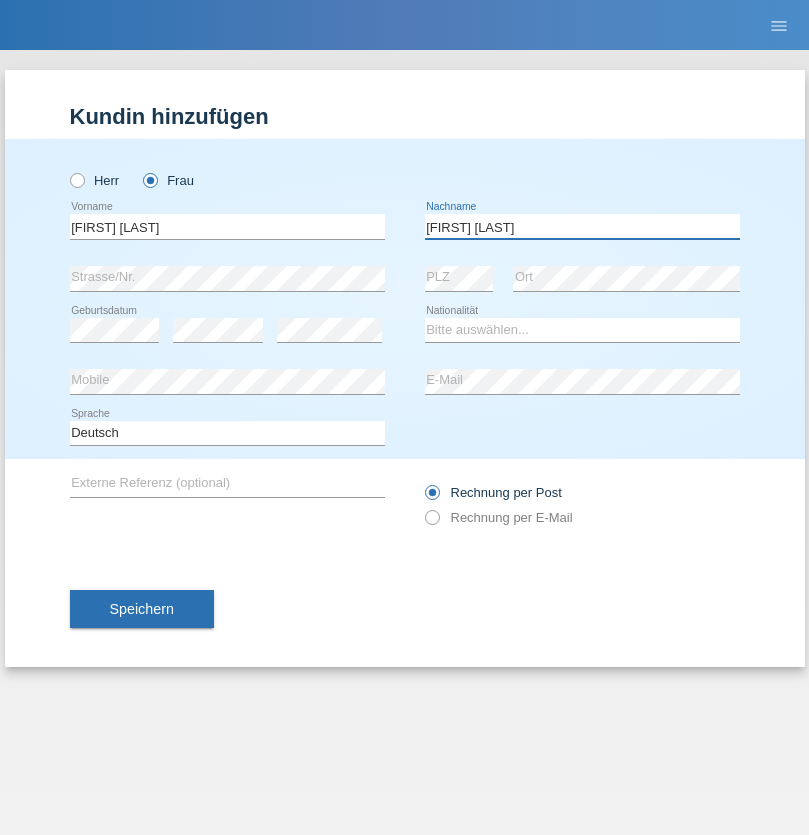 type on "Knusel Campillo" 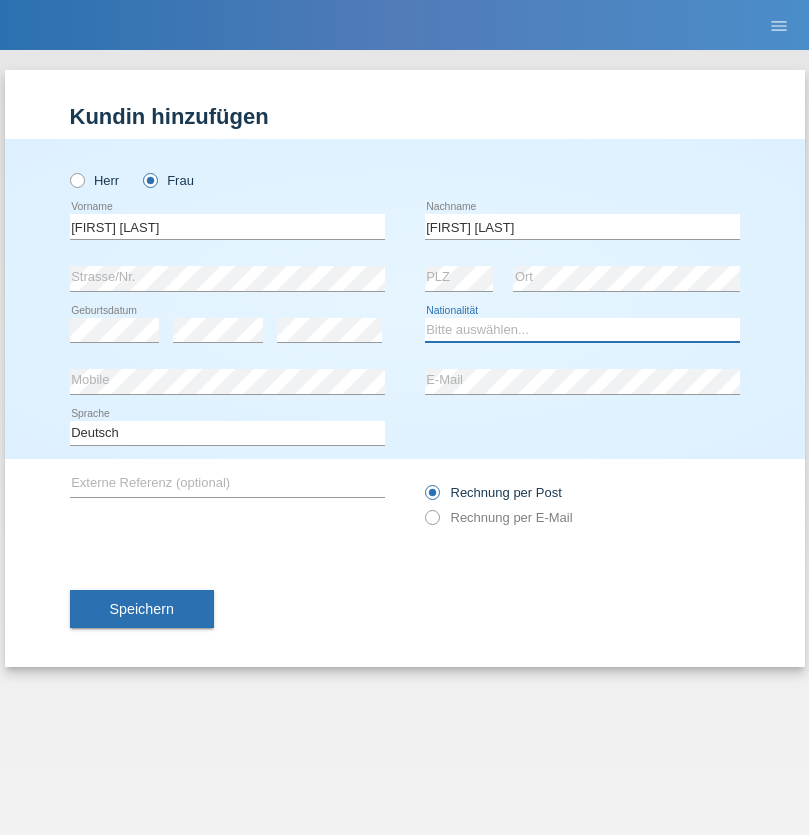 select on "CH" 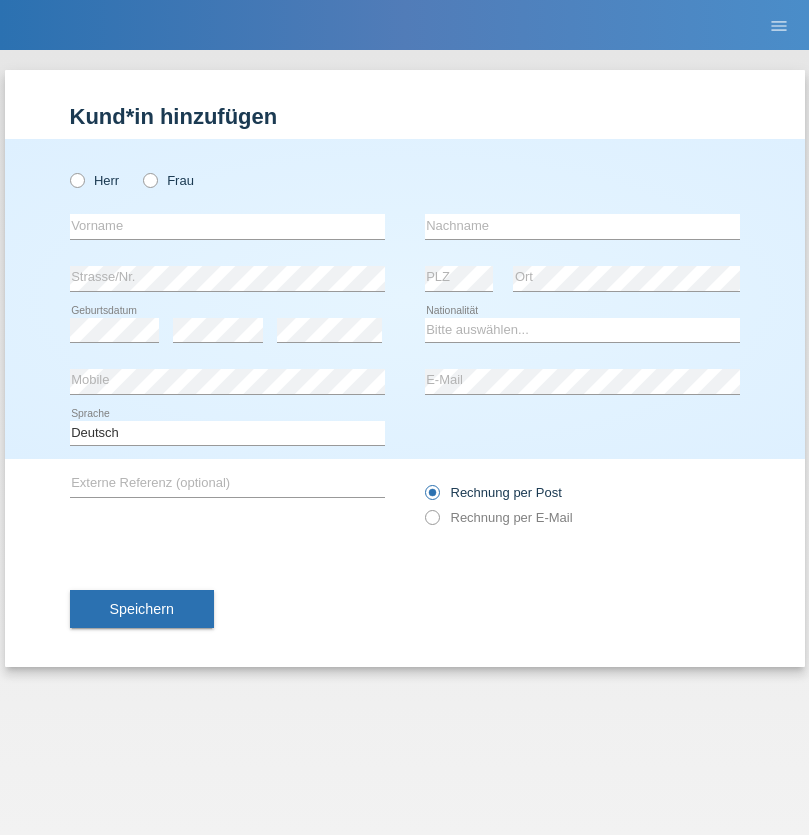scroll, scrollTop: 0, scrollLeft: 0, axis: both 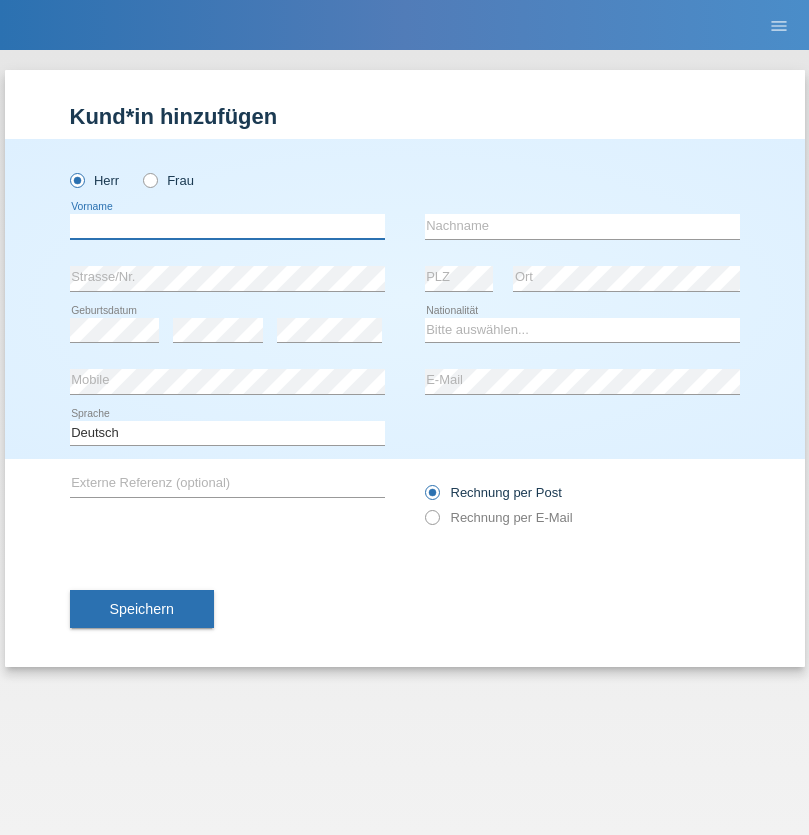 click at bounding box center [227, 226] 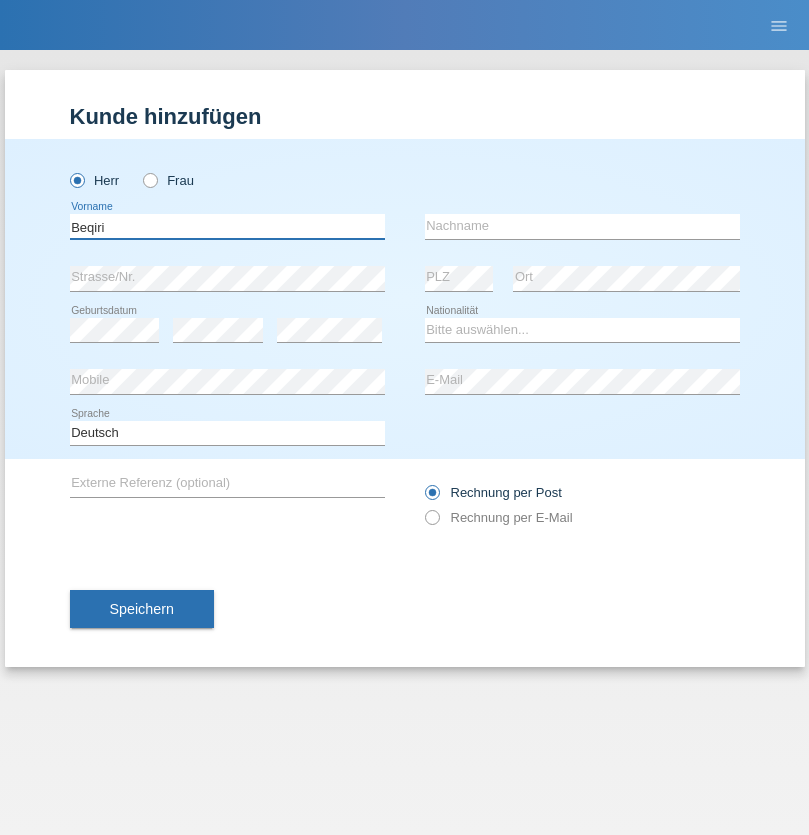 type on "Beqiri" 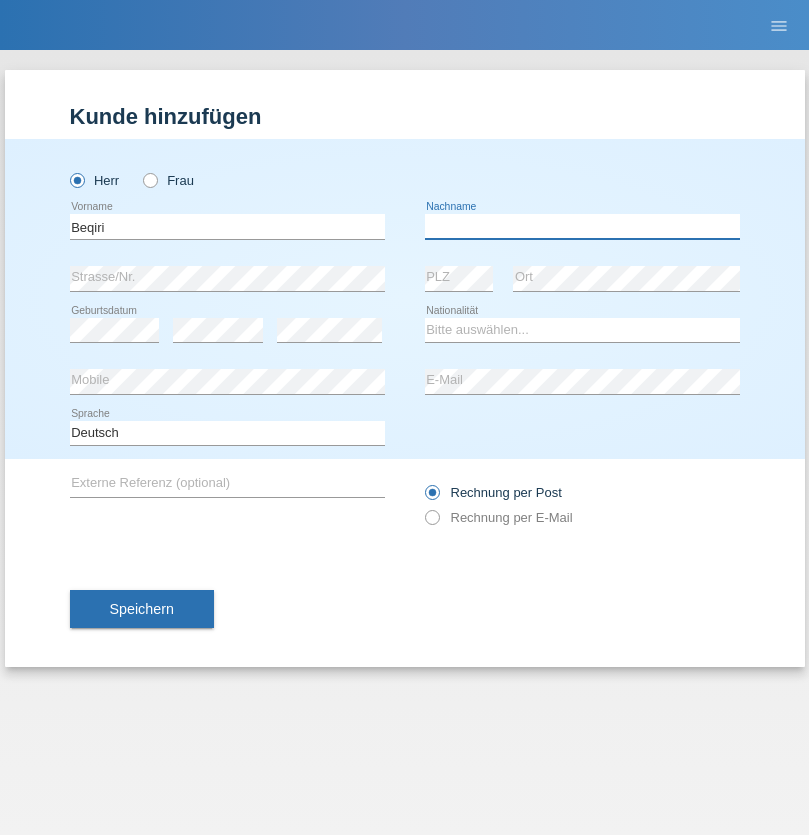 click at bounding box center [582, 226] 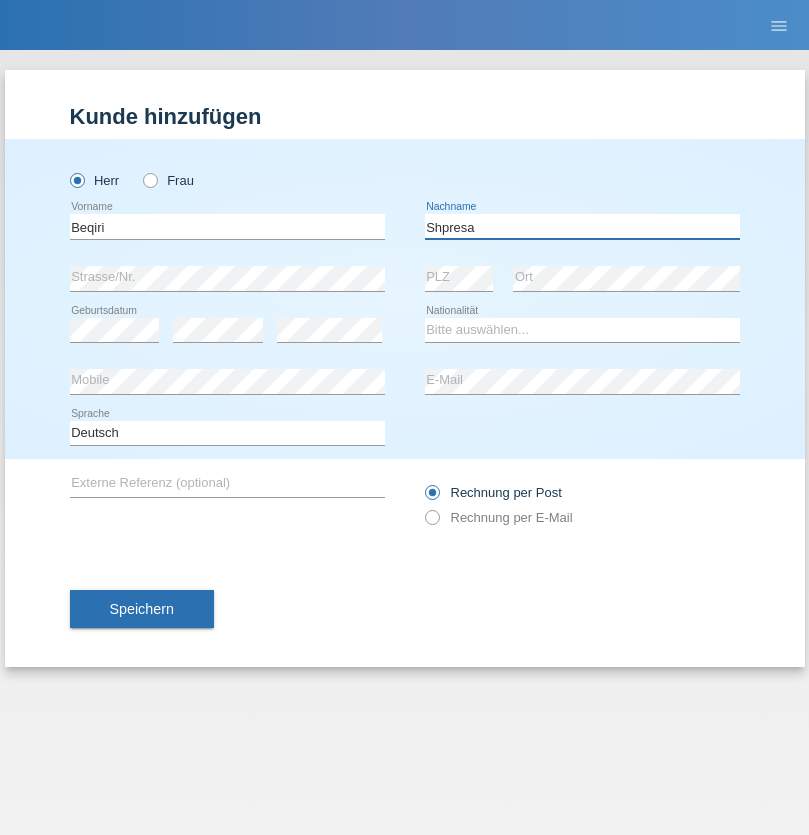type on "Shpresa" 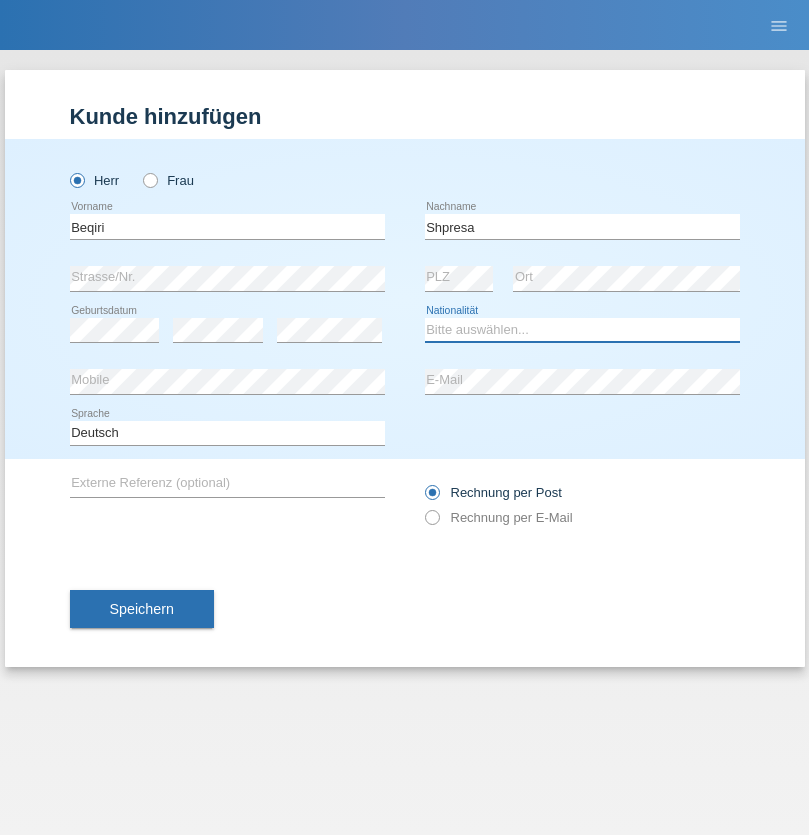 select on "XK" 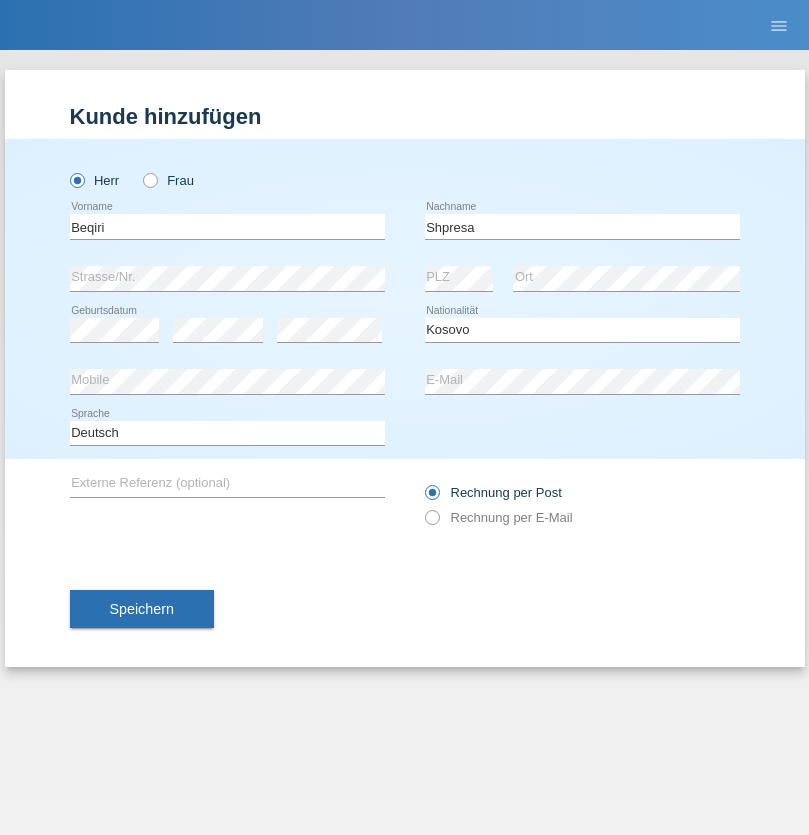 select on "C" 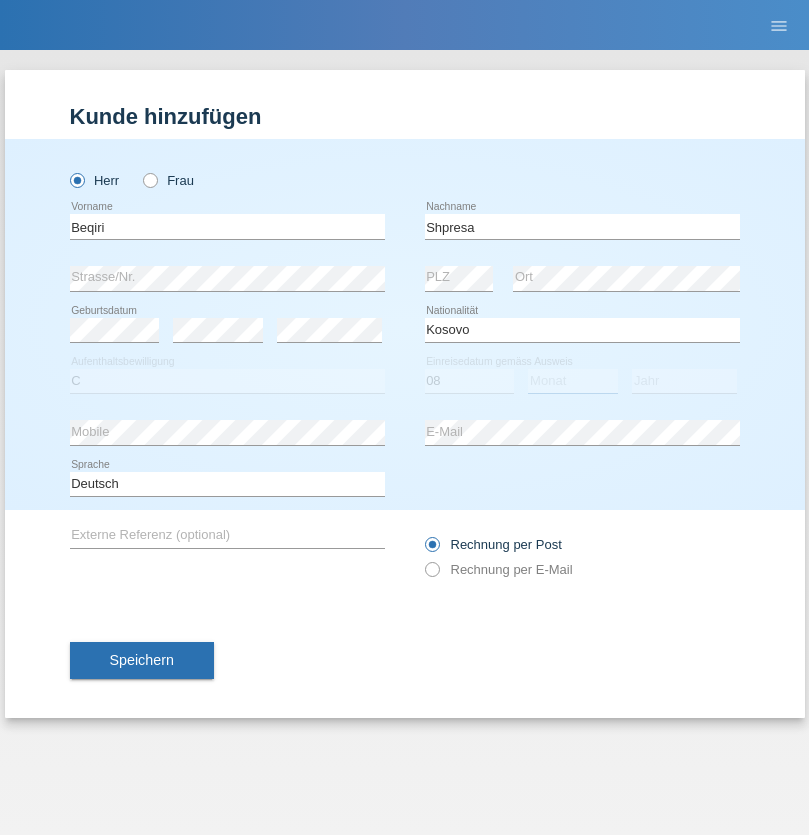 select on "02" 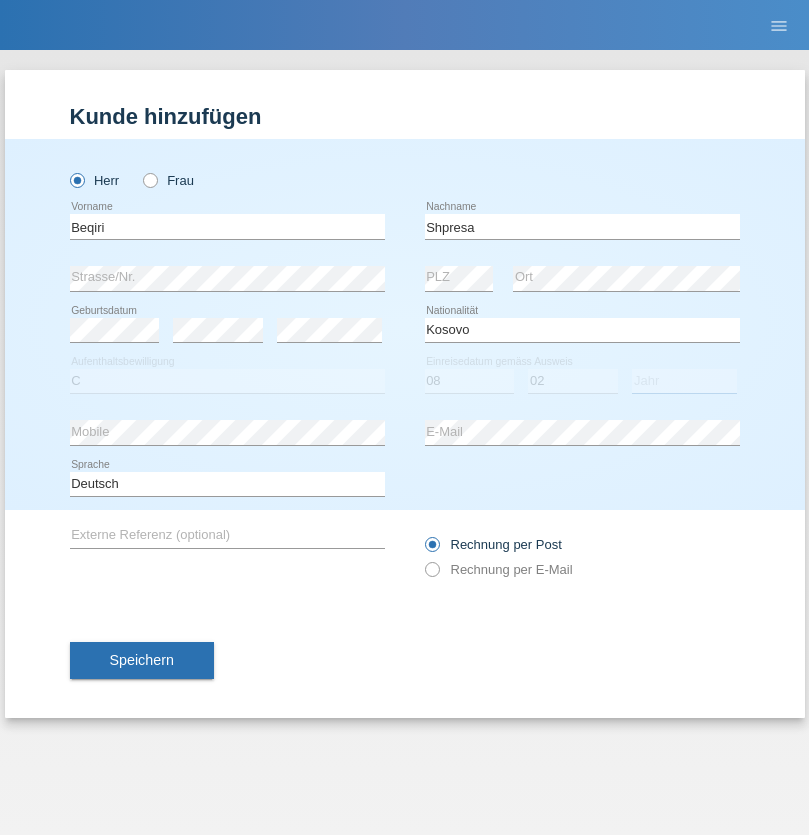 select on "1979" 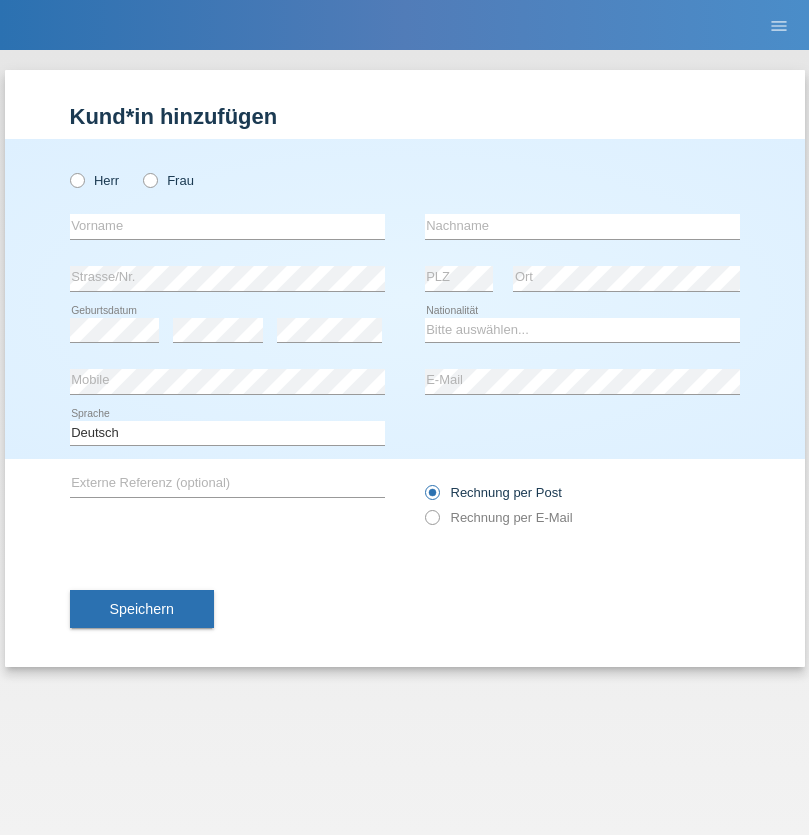 scroll, scrollTop: 0, scrollLeft: 0, axis: both 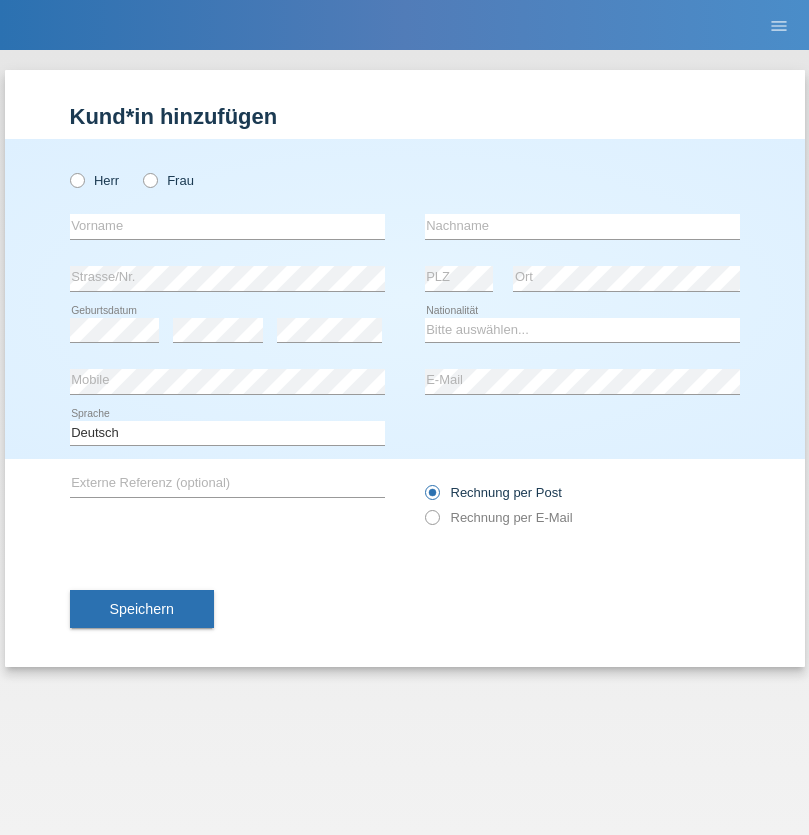 radio on "true" 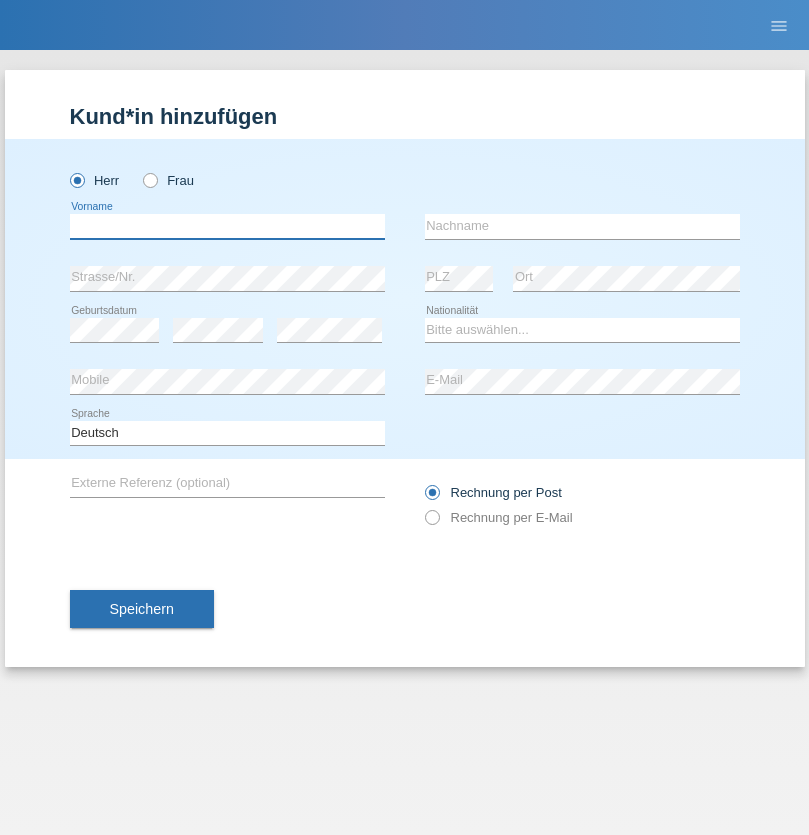 click at bounding box center (227, 226) 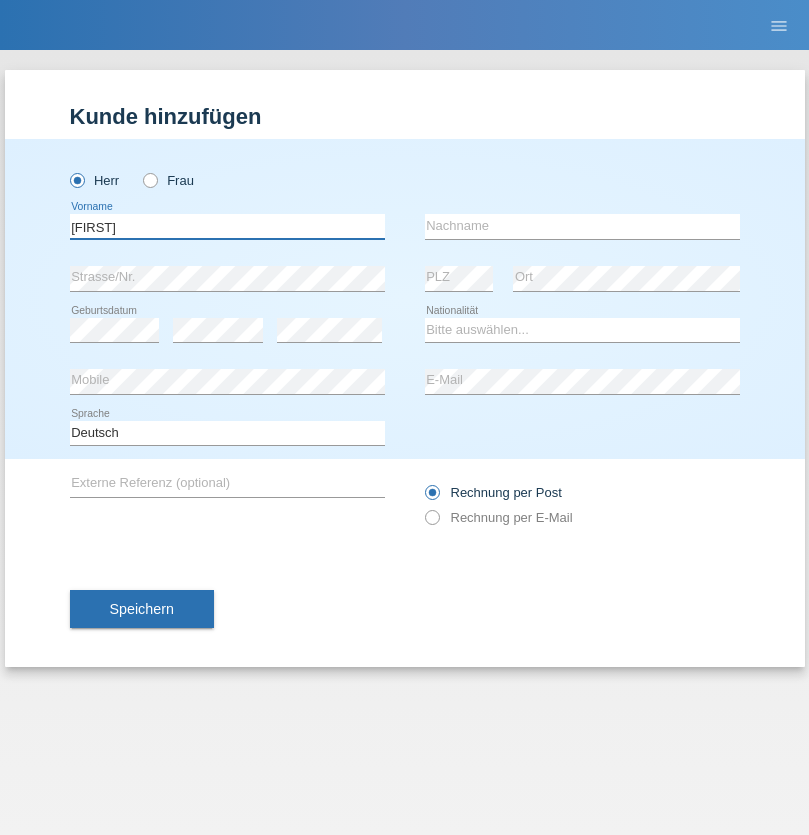 type on "Timo" 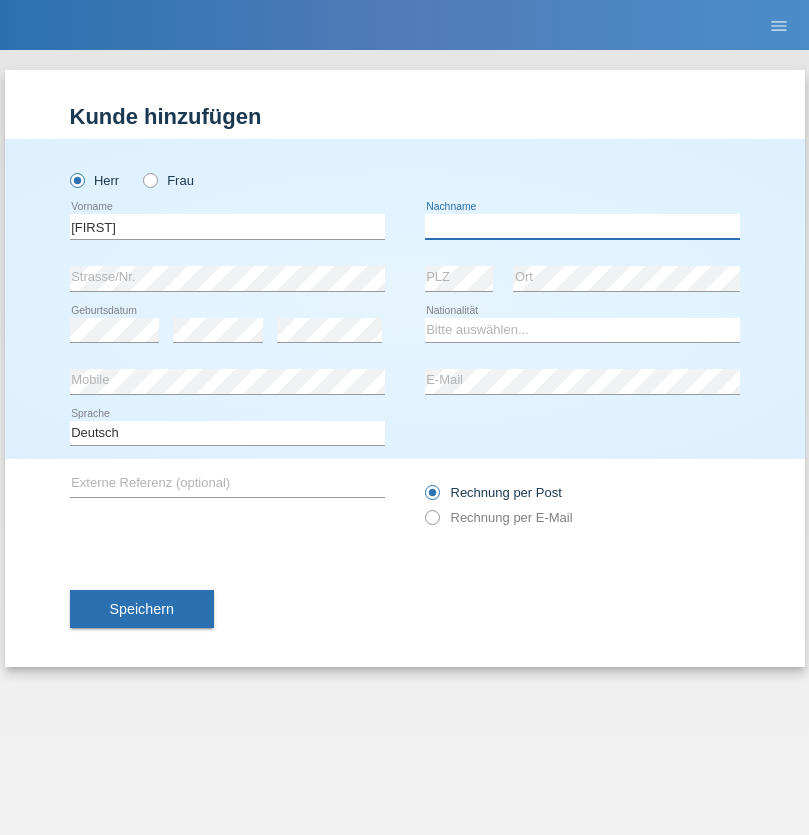 click at bounding box center [582, 226] 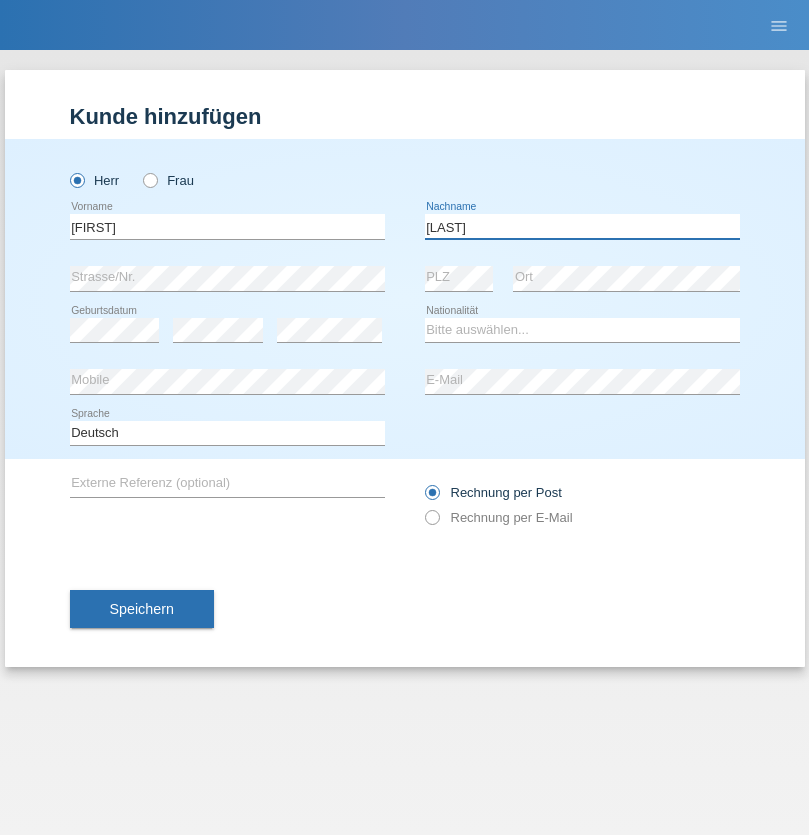 type on "Ledermann" 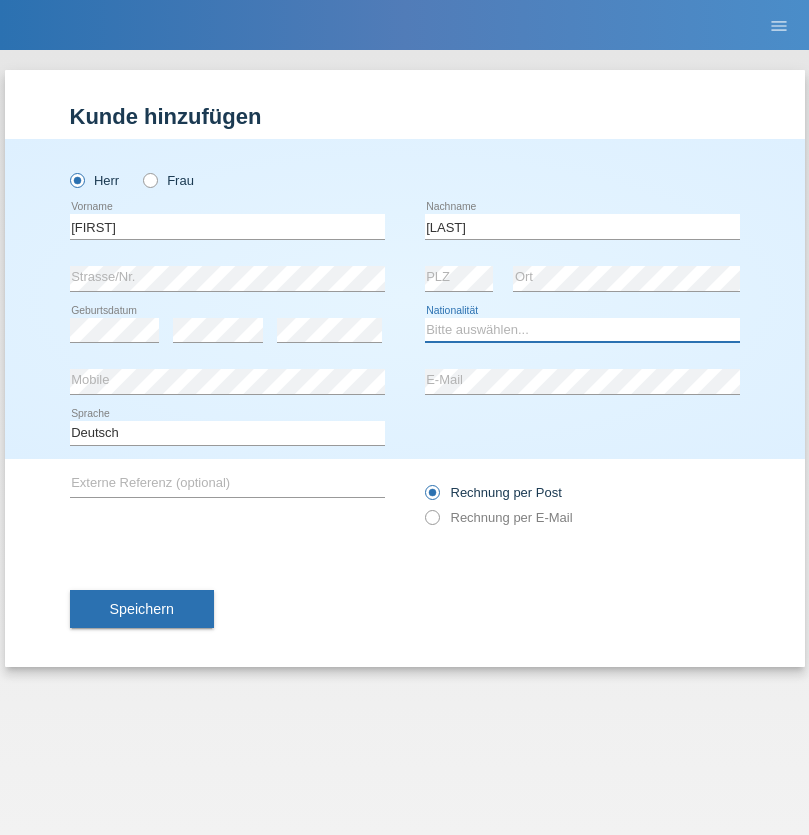 select on "CH" 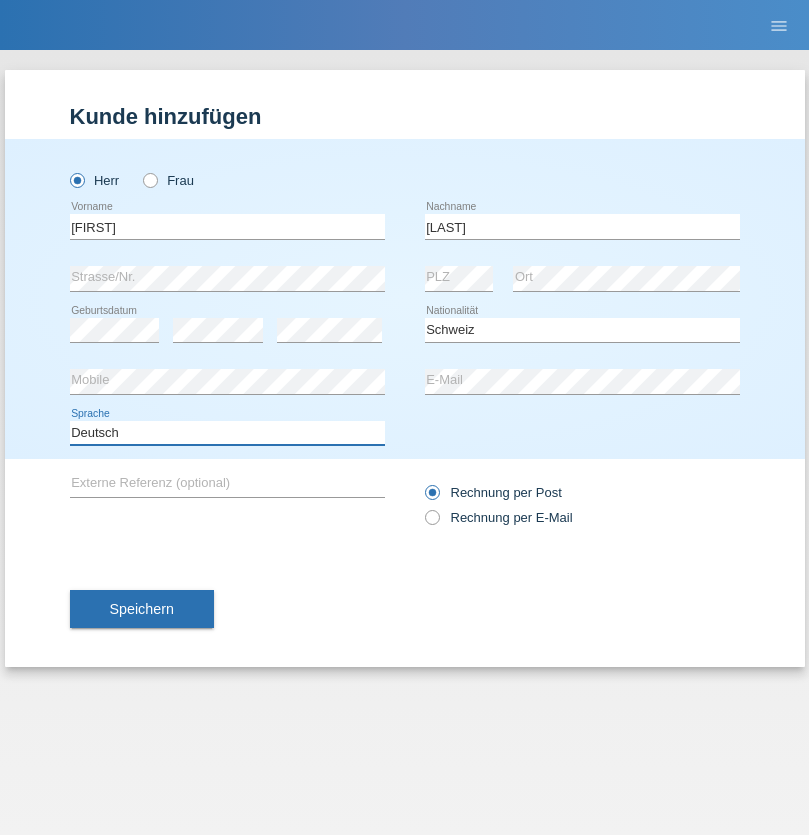 select on "en" 